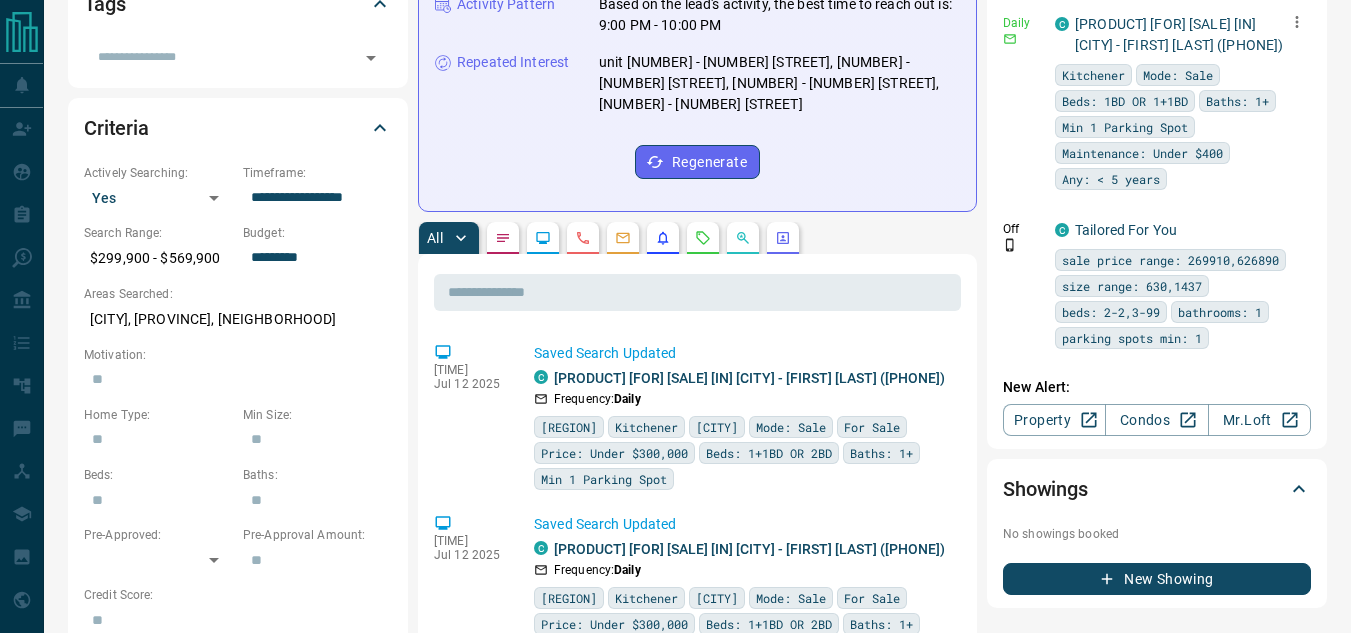 scroll, scrollTop: 474, scrollLeft: 0, axis: vertical 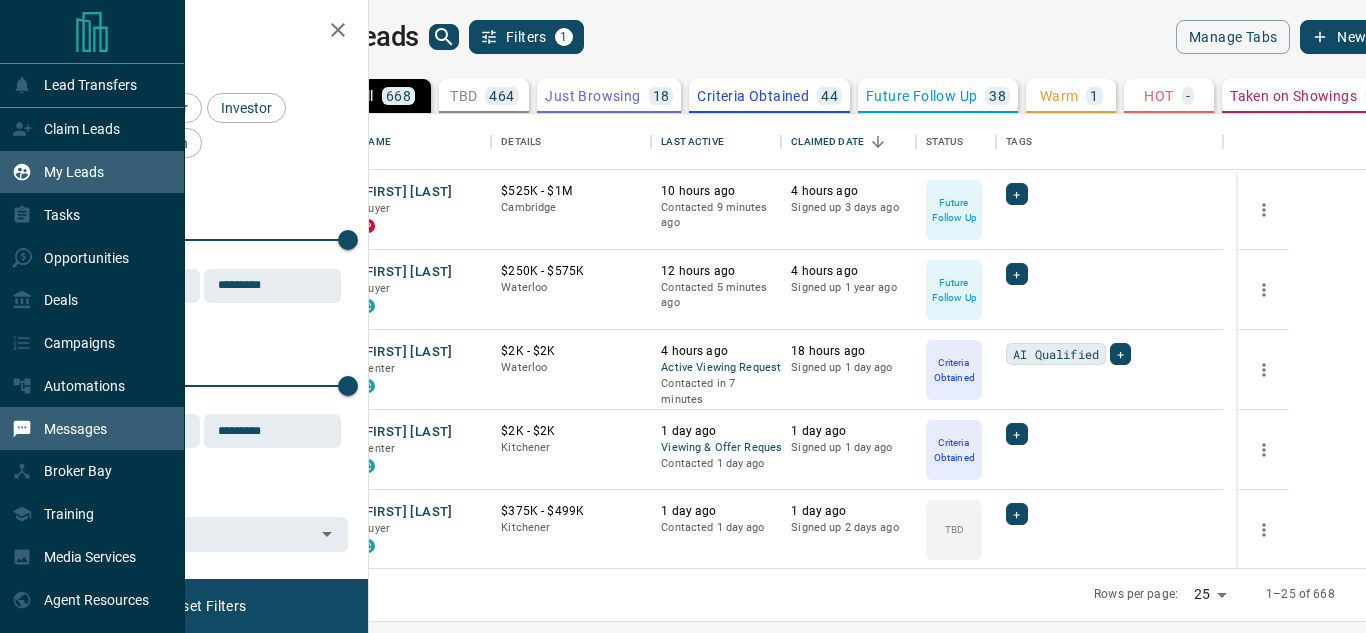 click on "Messages" at bounding box center (75, 429) 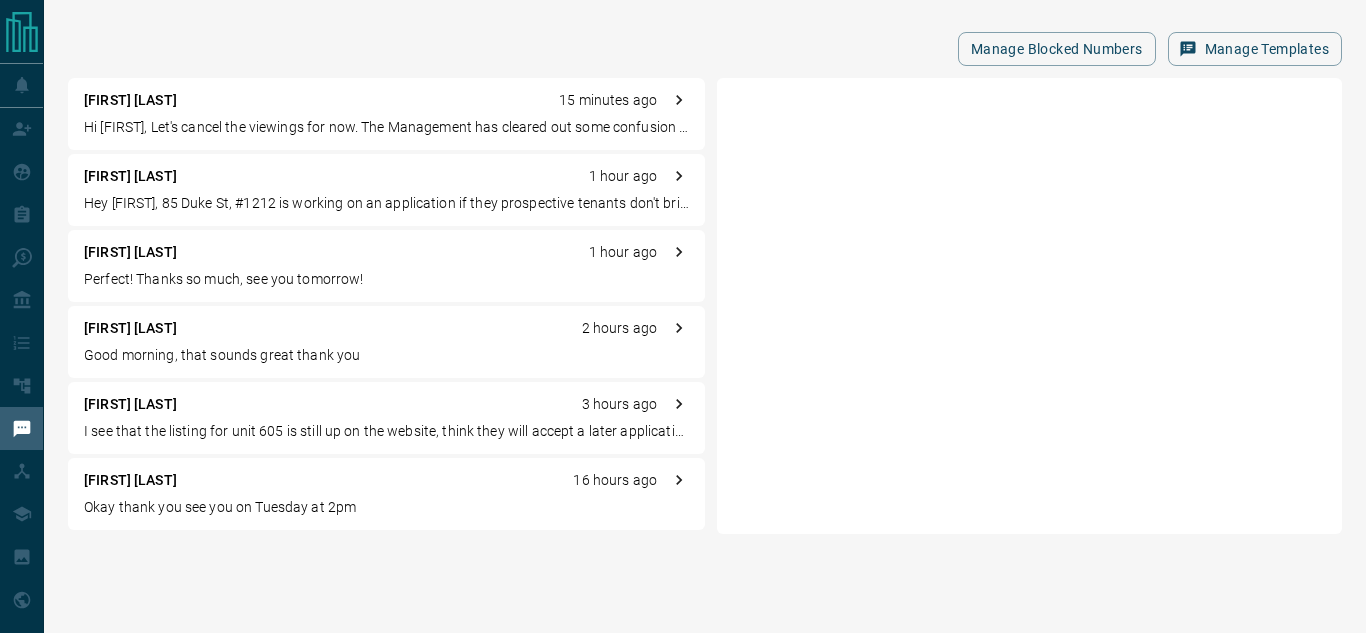 click on "Hi [FIRST],
Let's cancel the viewings for now. The Management has cleared out some confusion and so I will not be moving out anytime soon. I will let you know if I find something suitable." at bounding box center (386, 127) 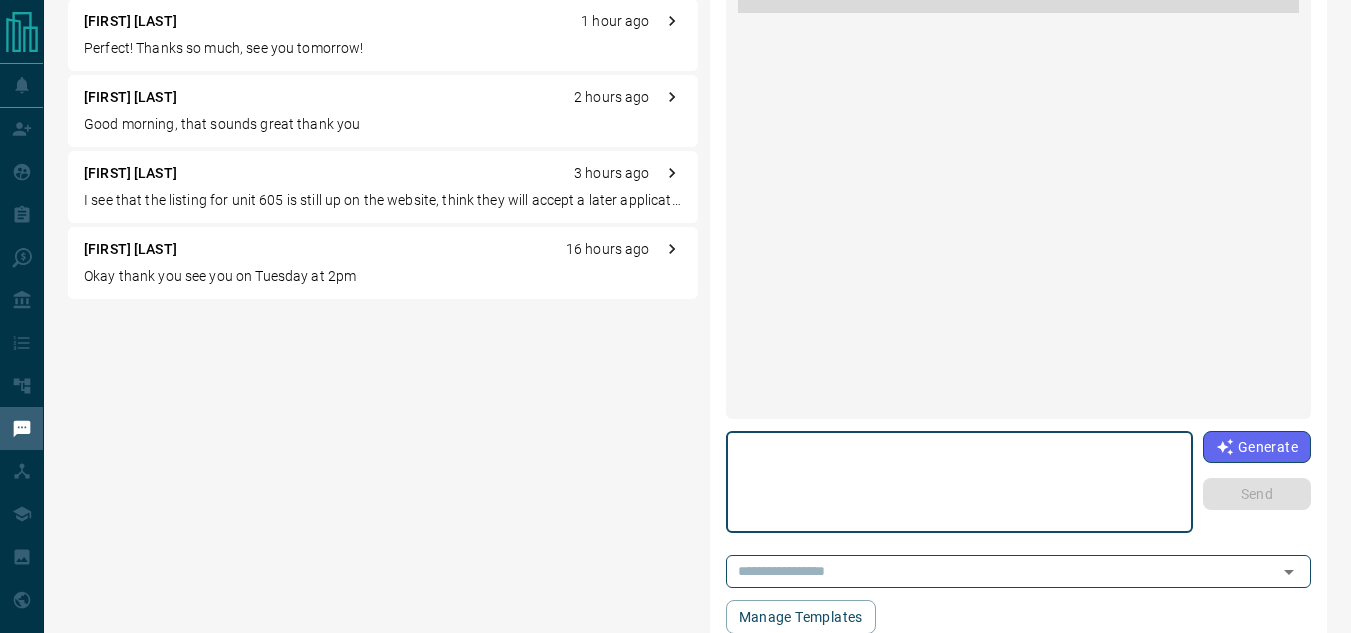 scroll, scrollTop: 245, scrollLeft: 0, axis: vertical 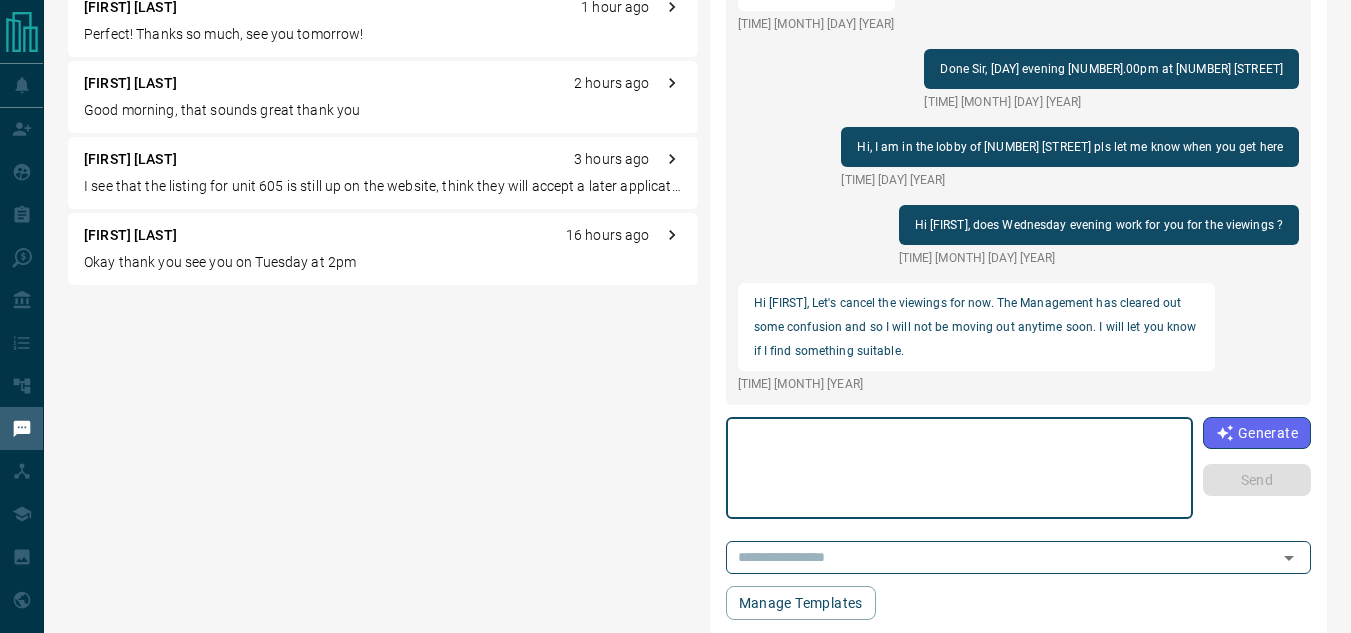 click at bounding box center [959, 468] 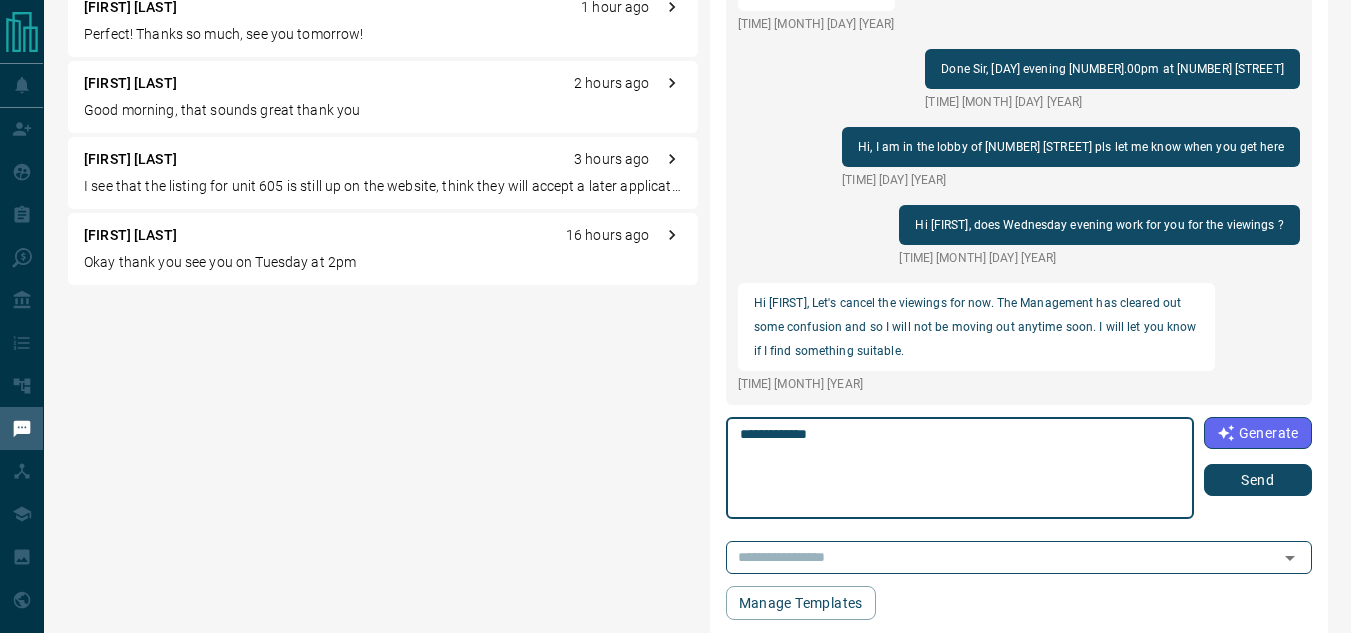 click on "**********" at bounding box center [960, 468] 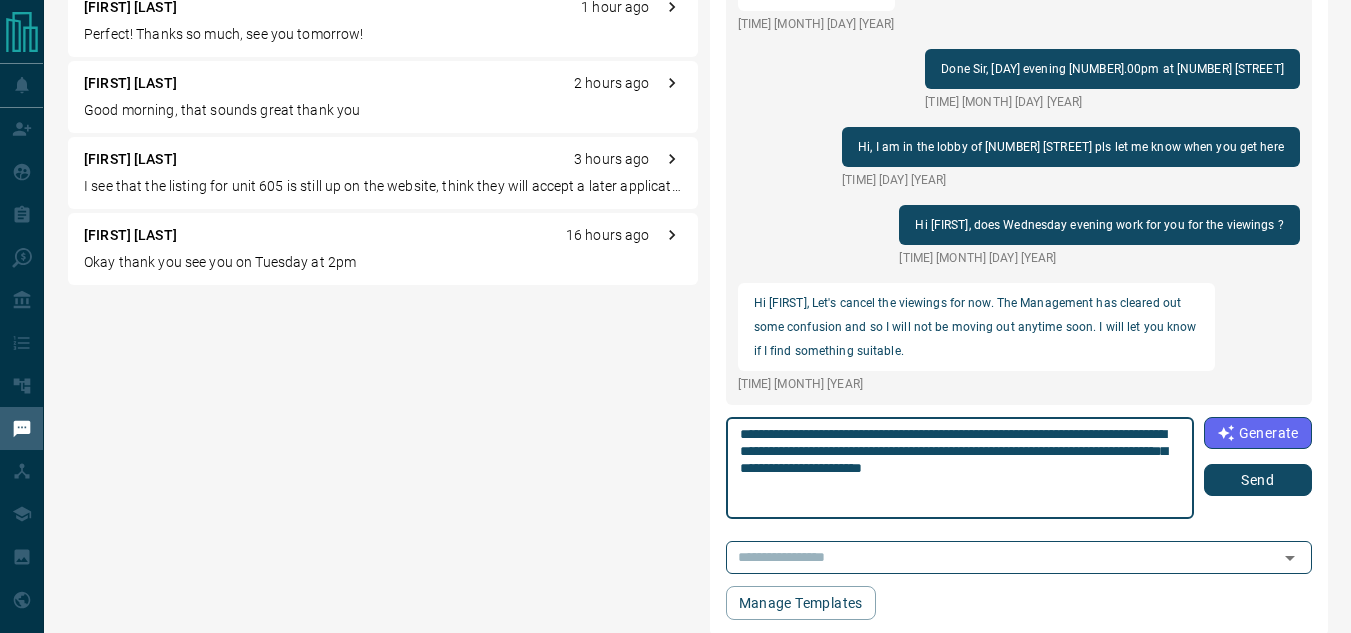 click on "**********" at bounding box center (960, 468) 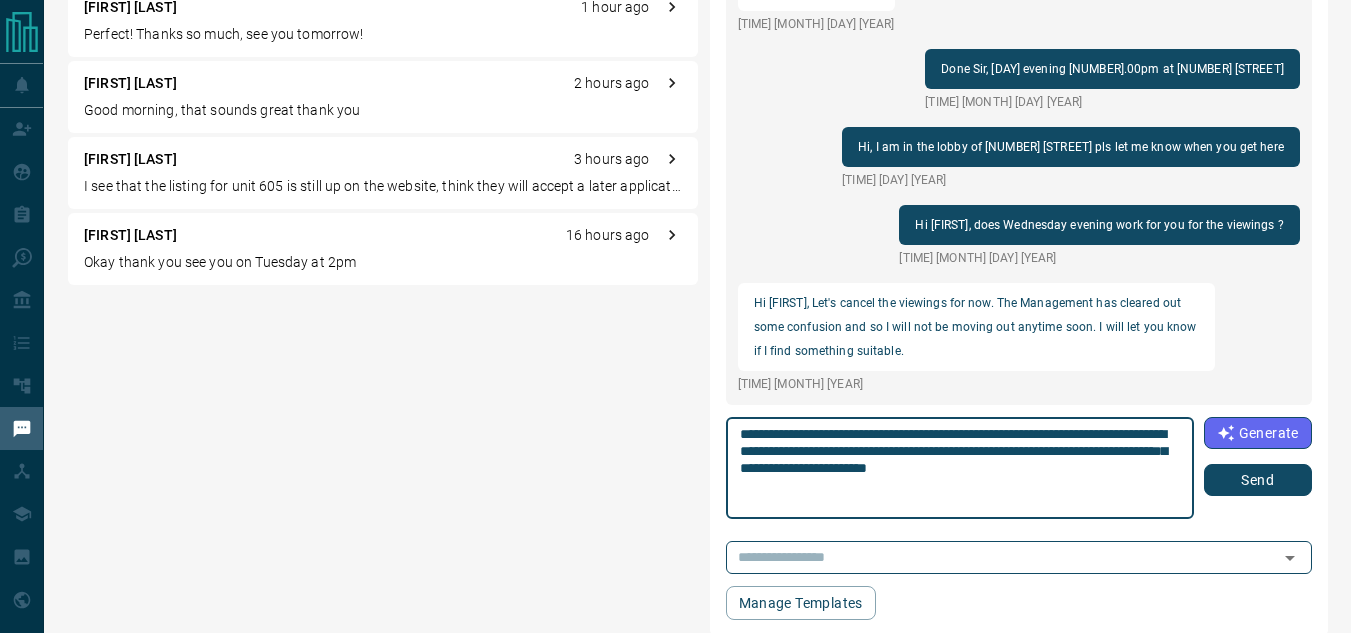 click on "**********" at bounding box center (960, 468) 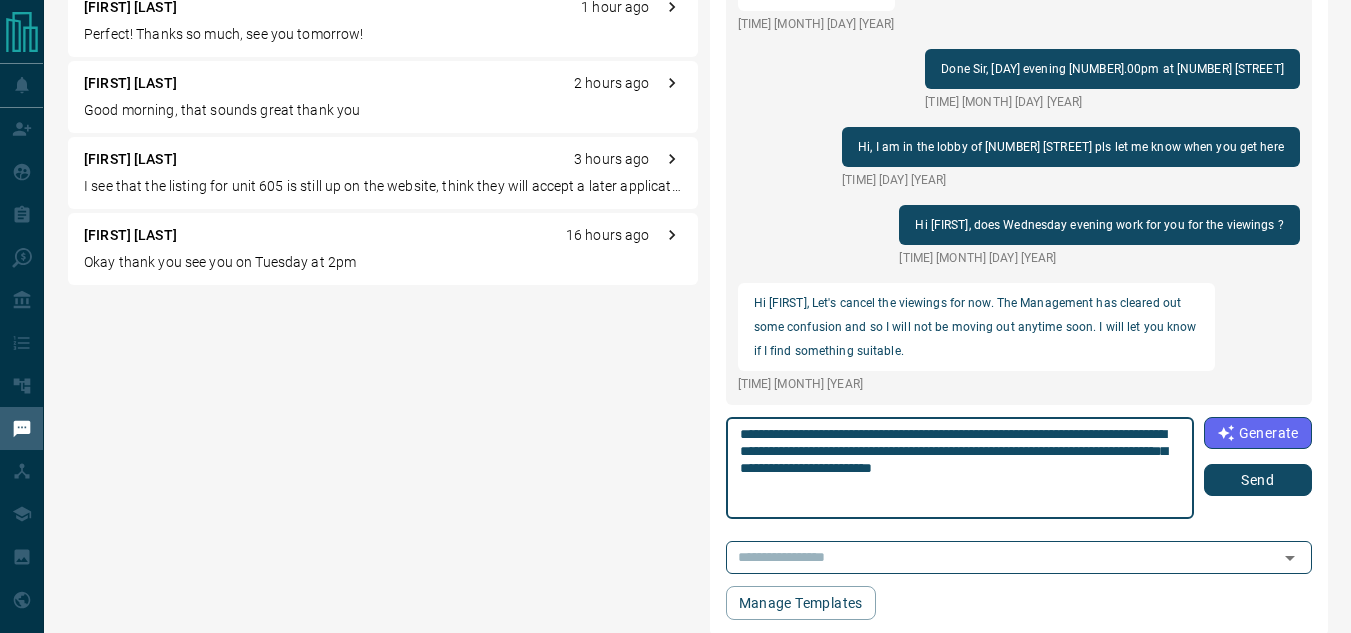 click on "**********" at bounding box center (960, 468) 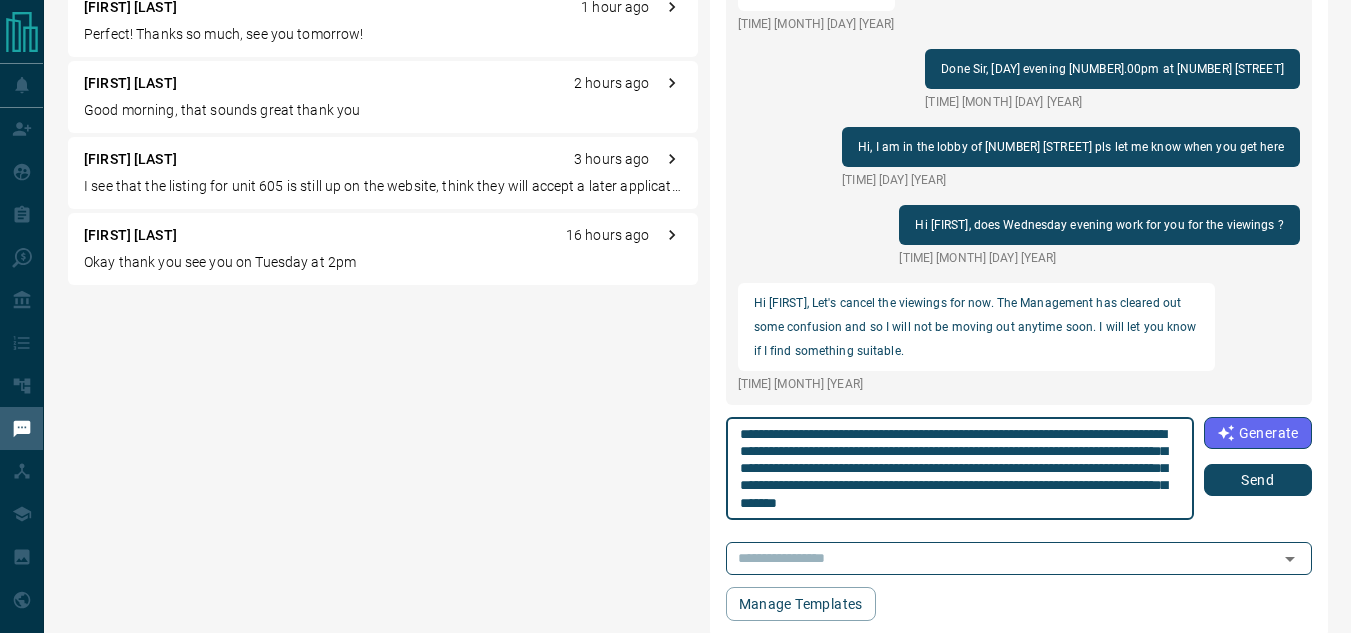 scroll, scrollTop: 2, scrollLeft: 0, axis: vertical 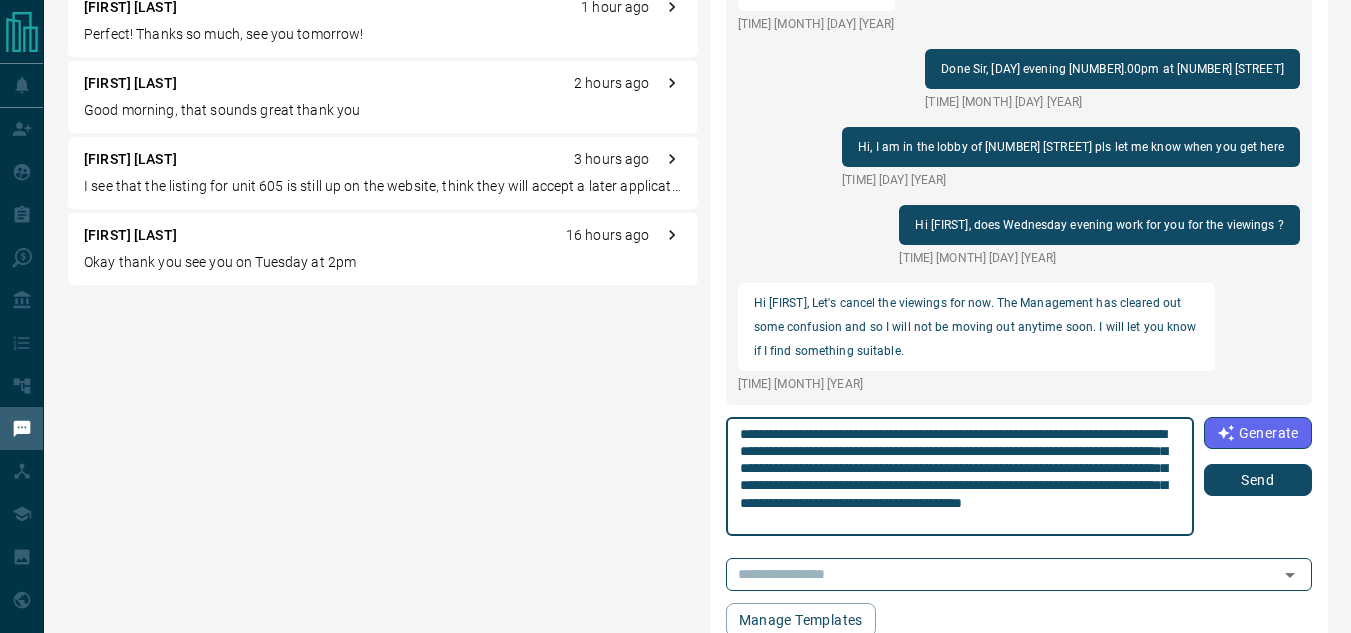 click on "**********" at bounding box center (960, 477) 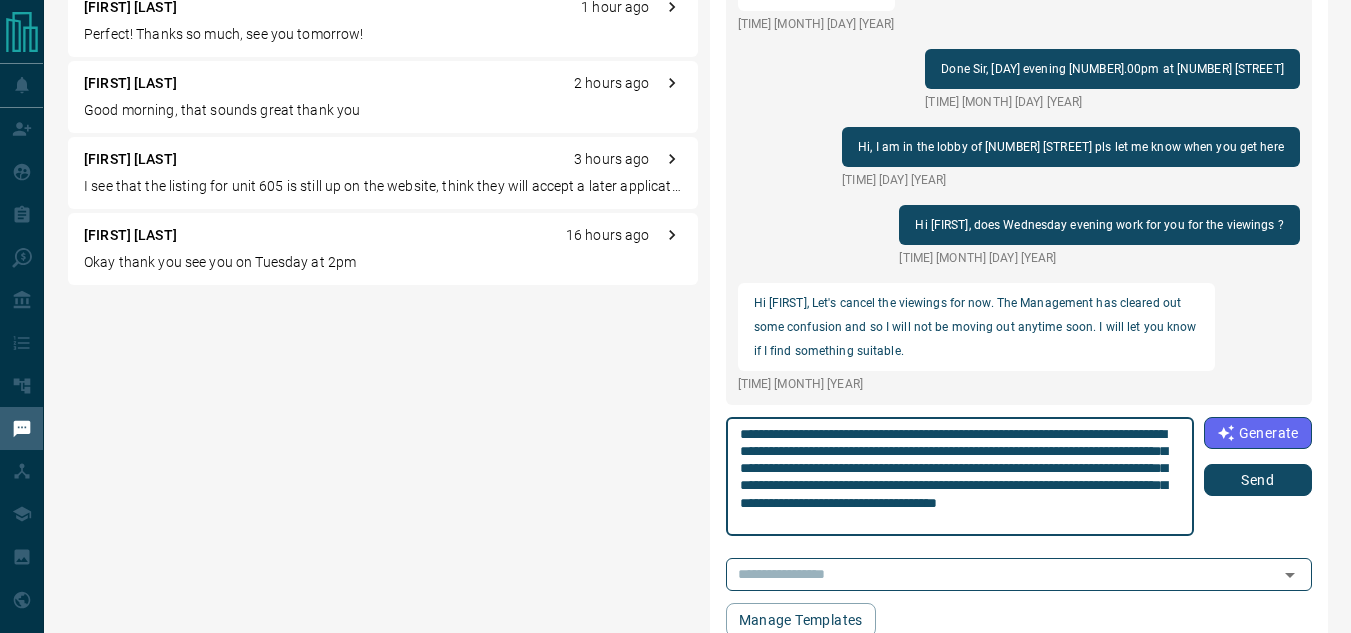 click on "**********" at bounding box center [960, 477] 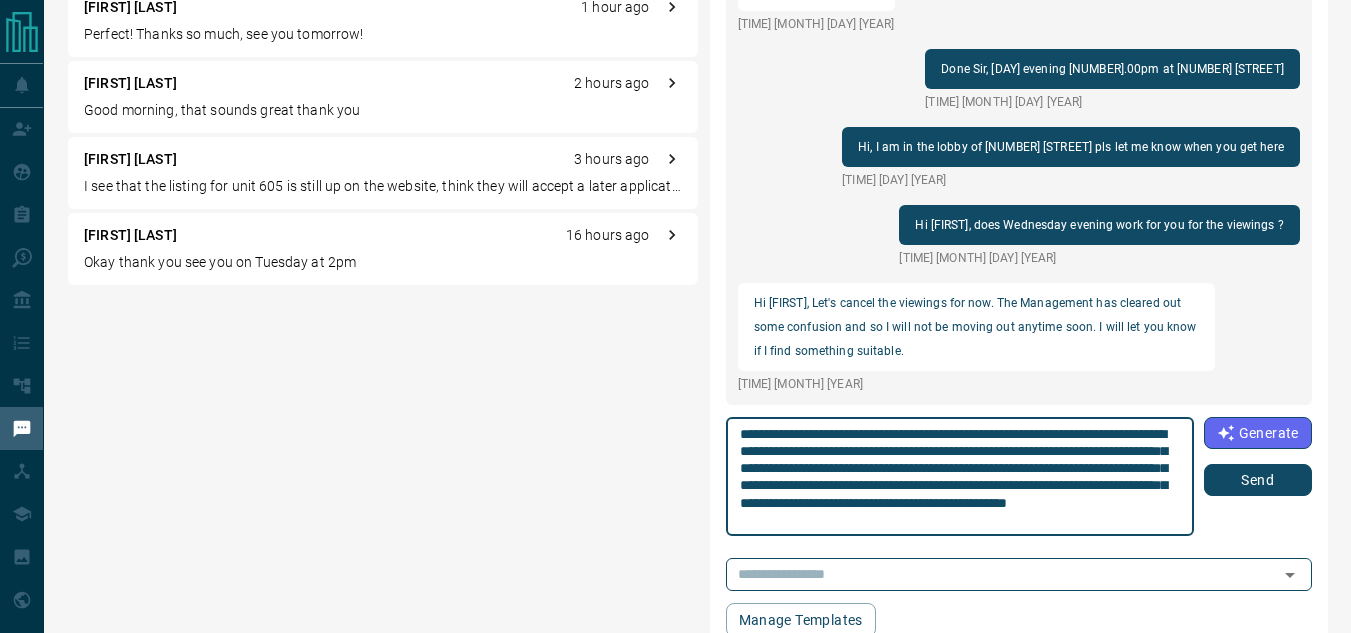 scroll, scrollTop: 0, scrollLeft: 0, axis: both 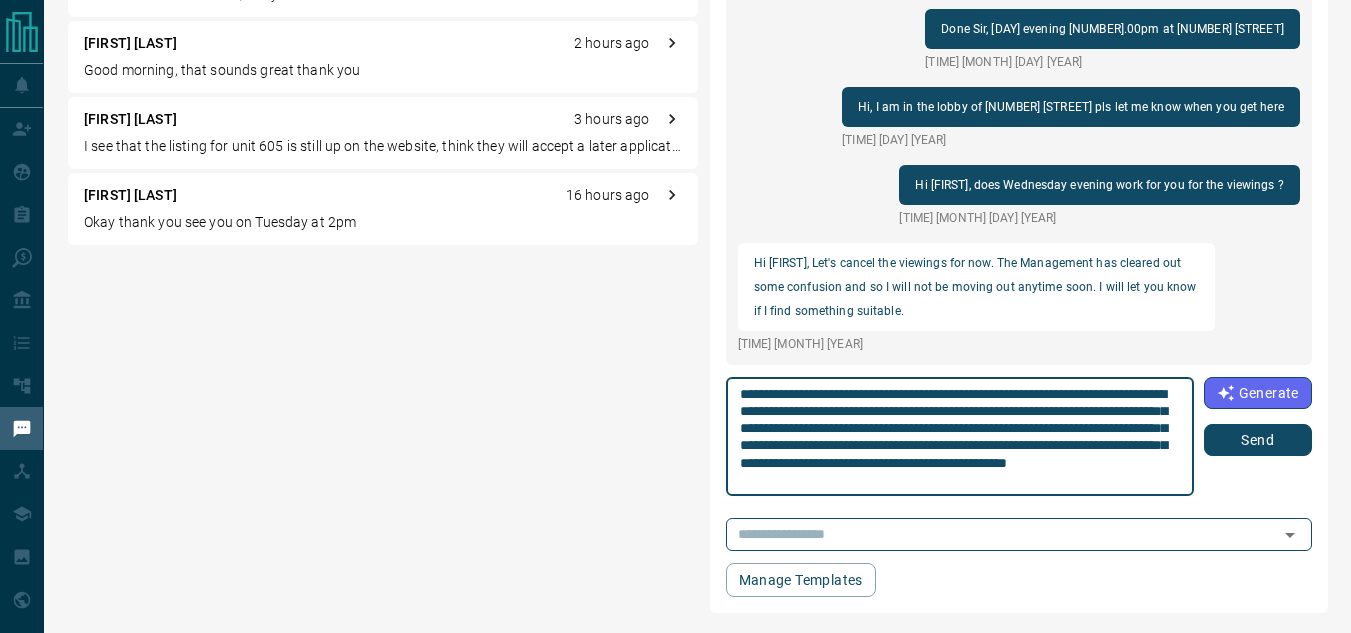 type on "**********" 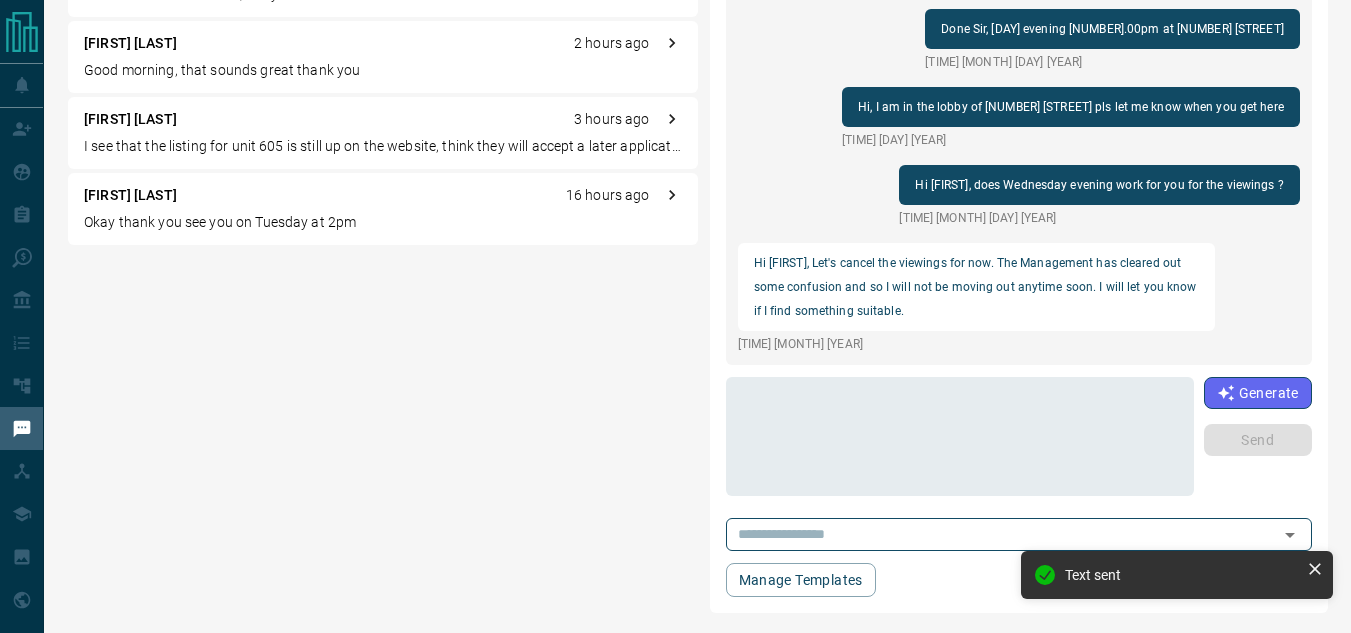 scroll, scrollTop: 0, scrollLeft: 0, axis: both 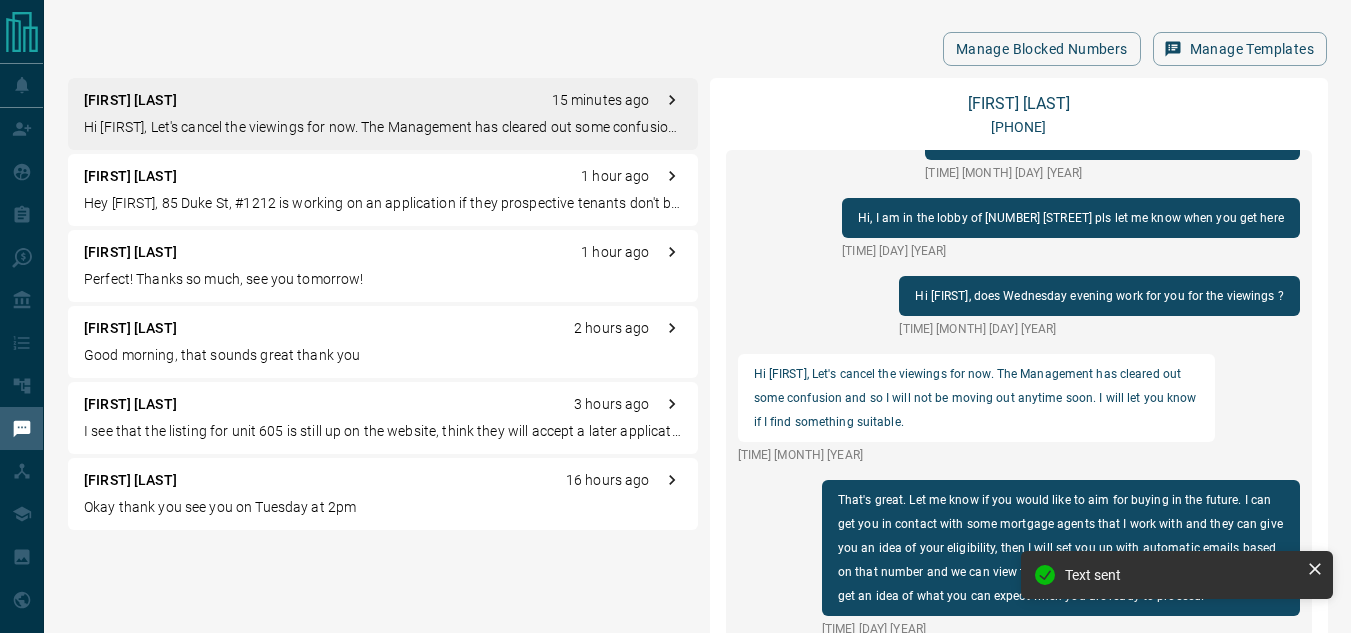 click on "Perfect! Thanks so much, see you tomorrow!" at bounding box center (383, 279) 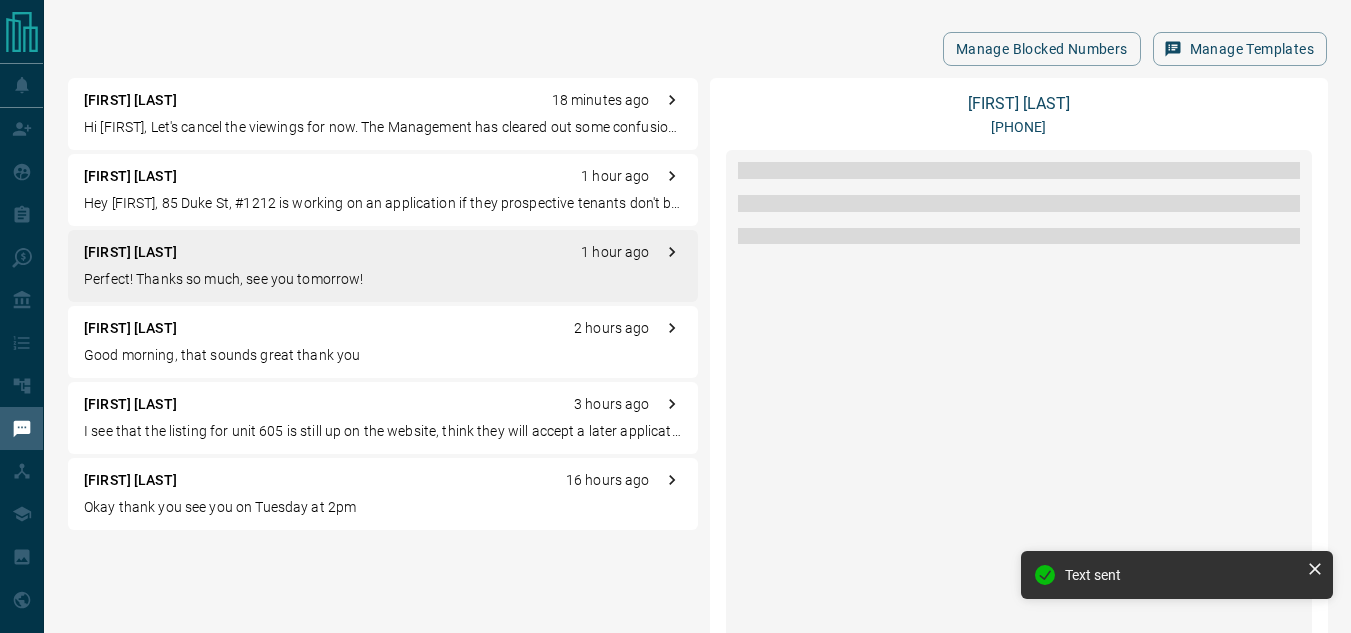 scroll, scrollTop: 2378, scrollLeft: 0, axis: vertical 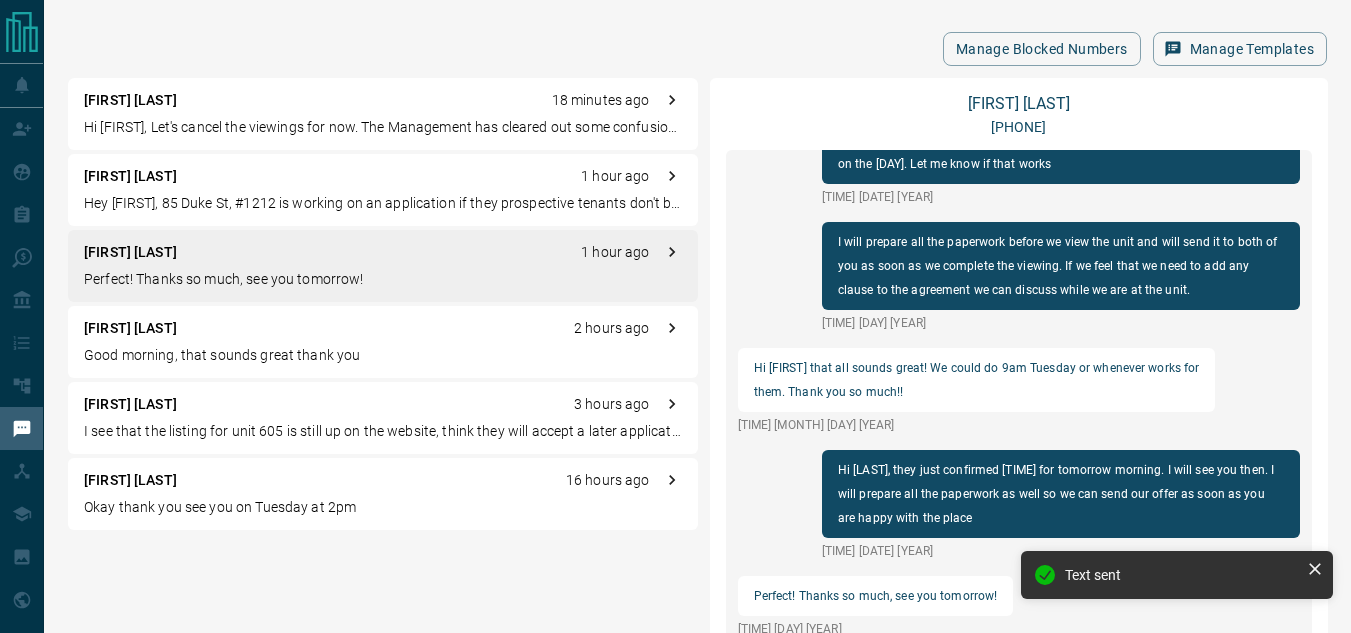 click on "Hi [FIRST] [LAST] [TIME_AGO]" at bounding box center [383, 328] 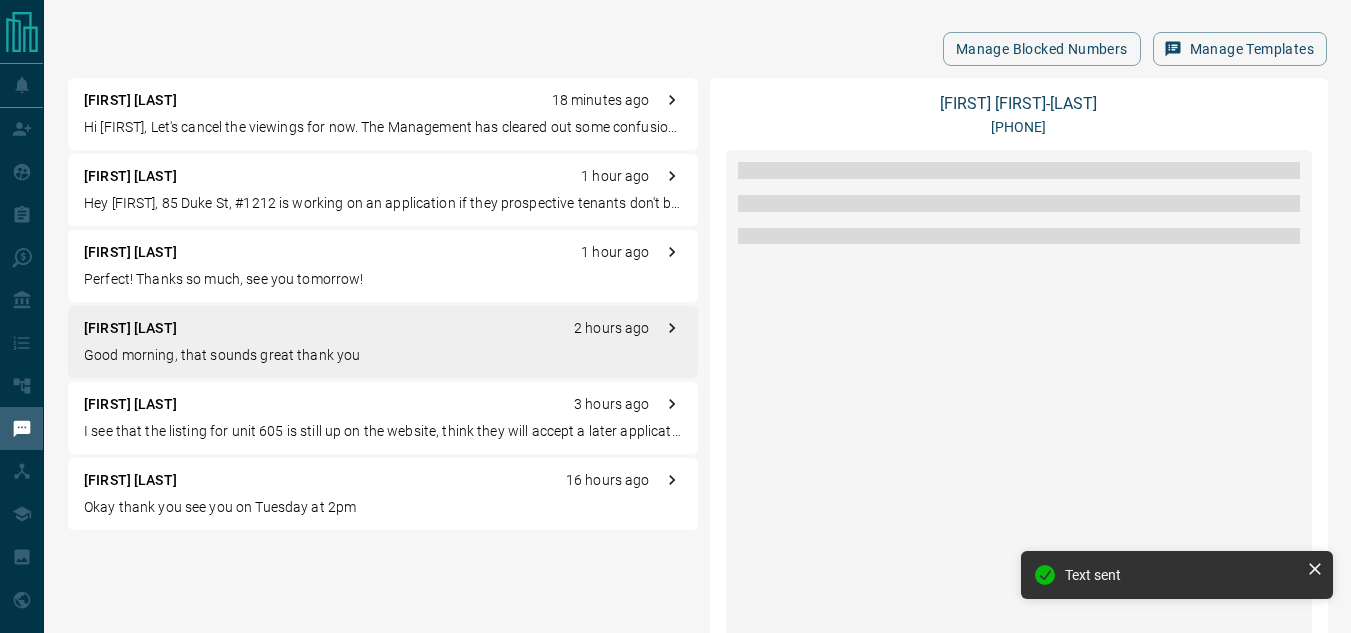 scroll, scrollTop: 0, scrollLeft: 0, axis: both 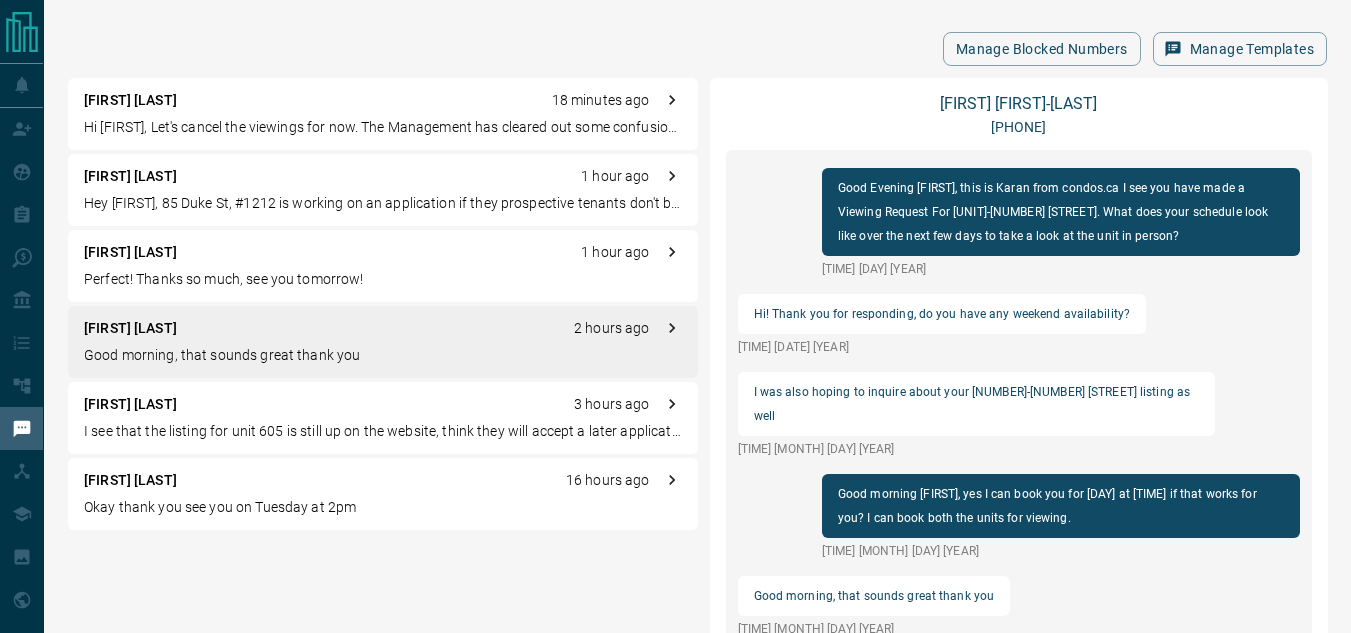 click on "[FIRST] [LAST] [TIME_AGO]" at bounding box center [383, 404] 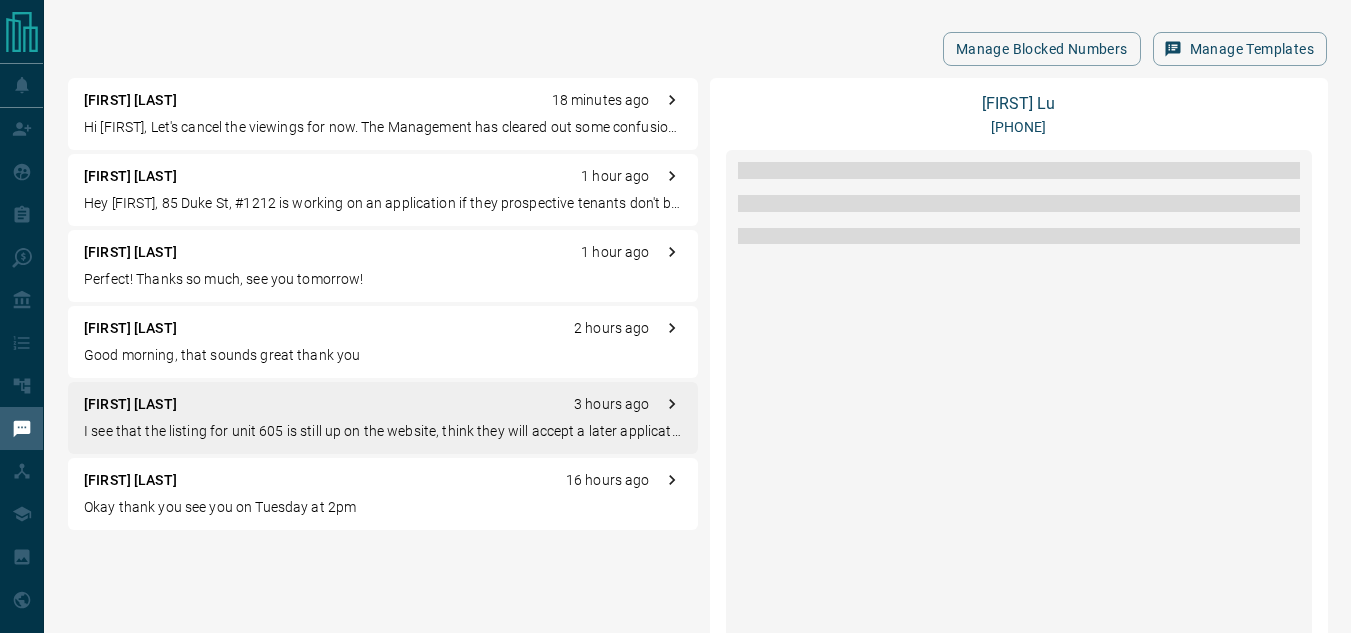scroll, scrollTop: 2330, scrollLeft: 0, axis: vertical 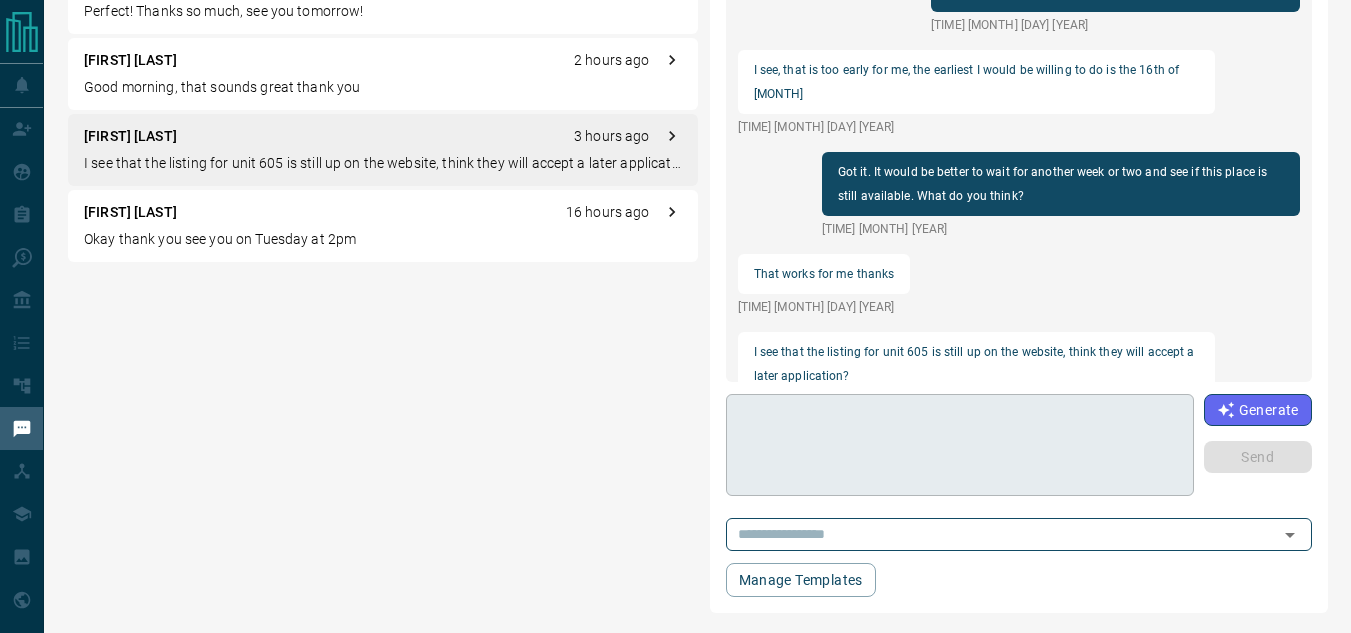 click at bounding box center (960, 445) 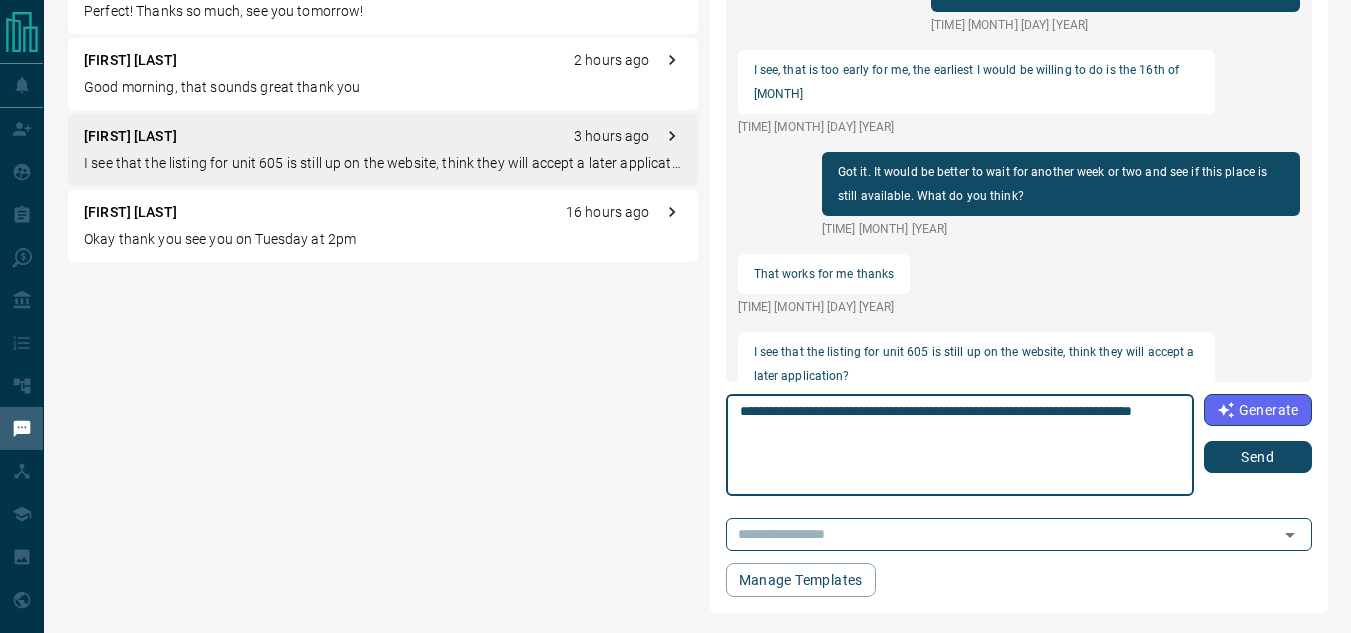 type on "**********" 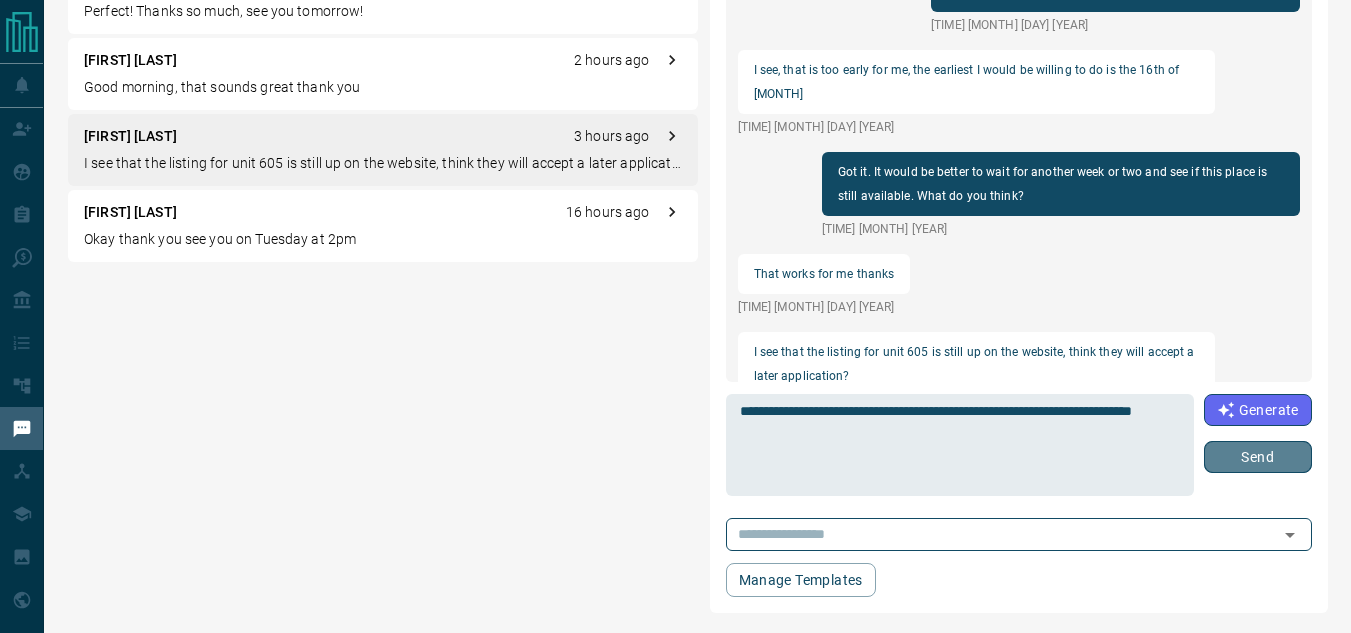 click on "Send" at bounding box center [1258, 457] 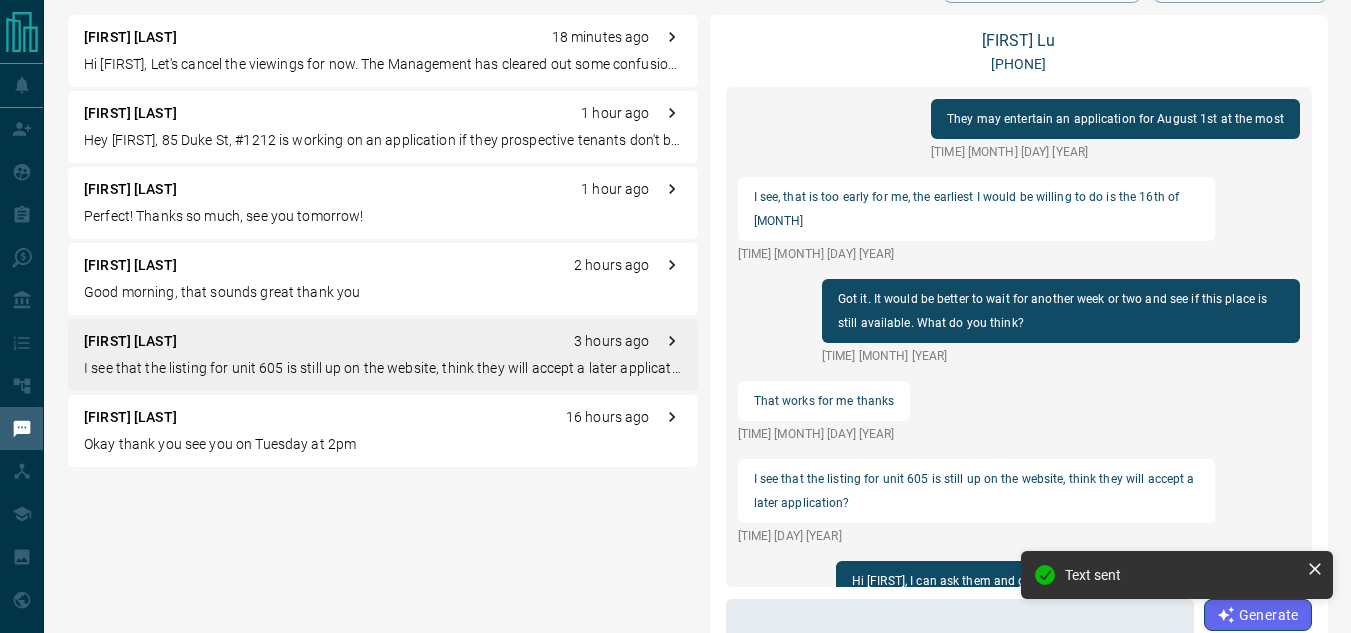 scroll, scrollTop: 0, scrollLeft: 0, axis: both 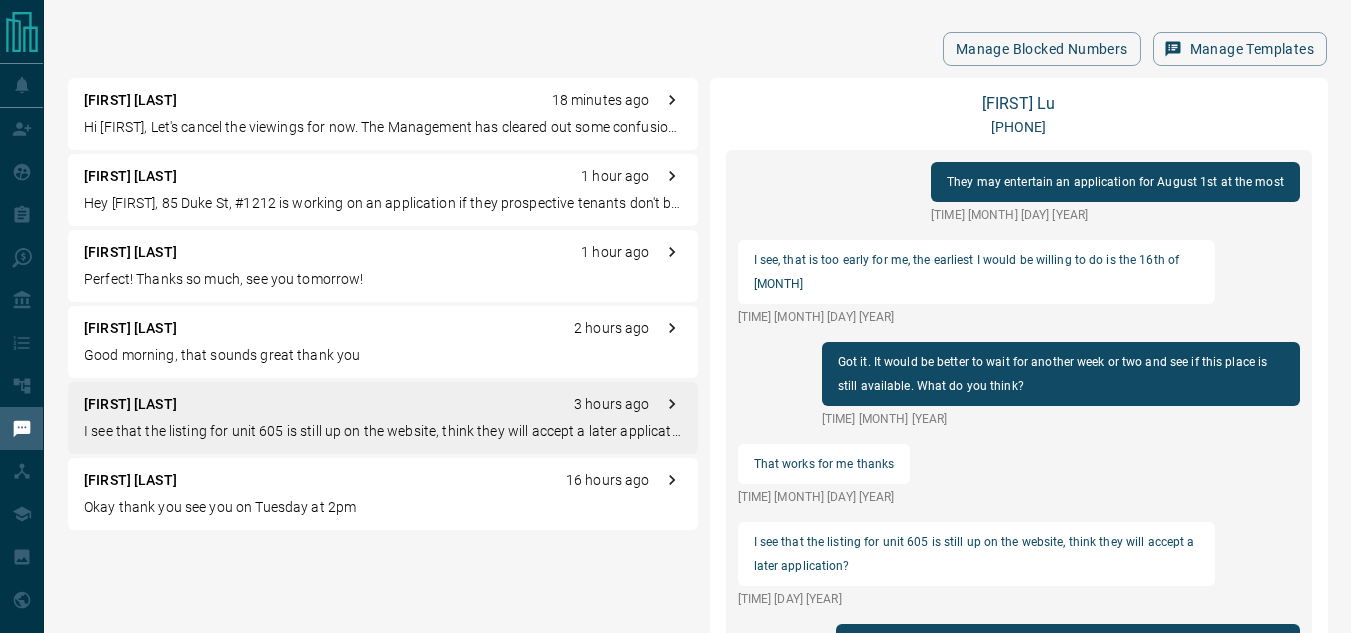 click on "Hi [FIRST] [LAST] [TIME_AGO]" at bounding box center (383, 328) 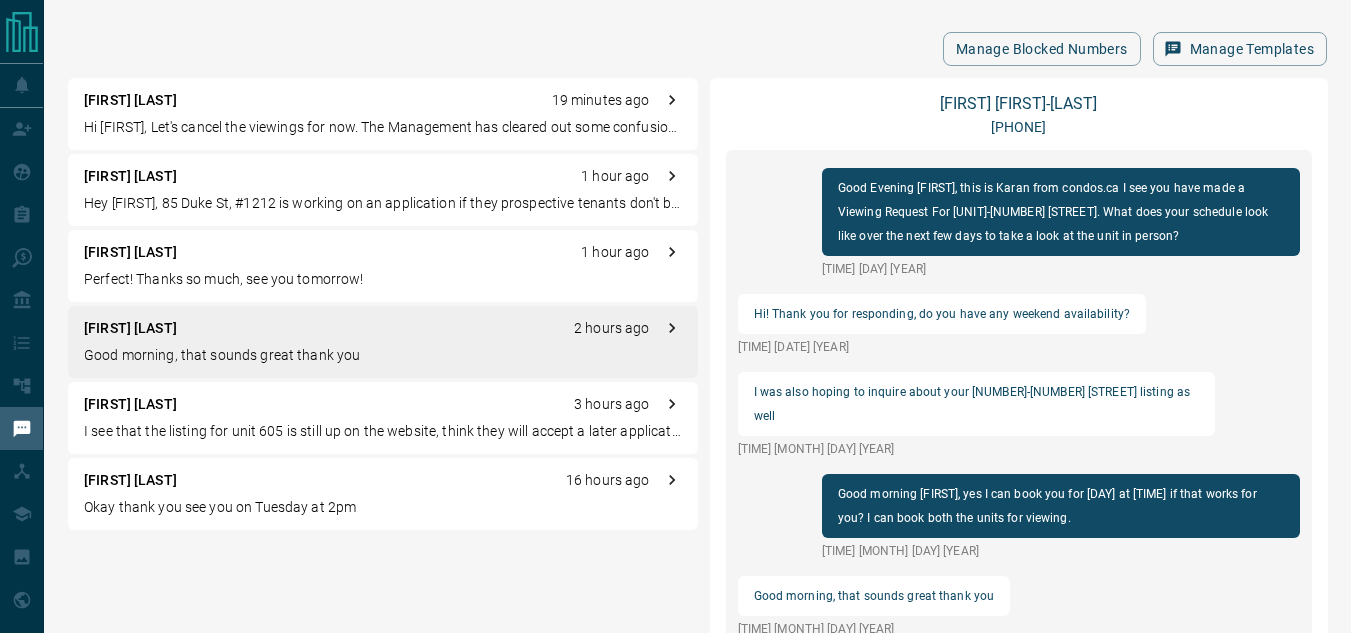 scroll, scrollTop: 0, scrollLeft: 0, axis: both 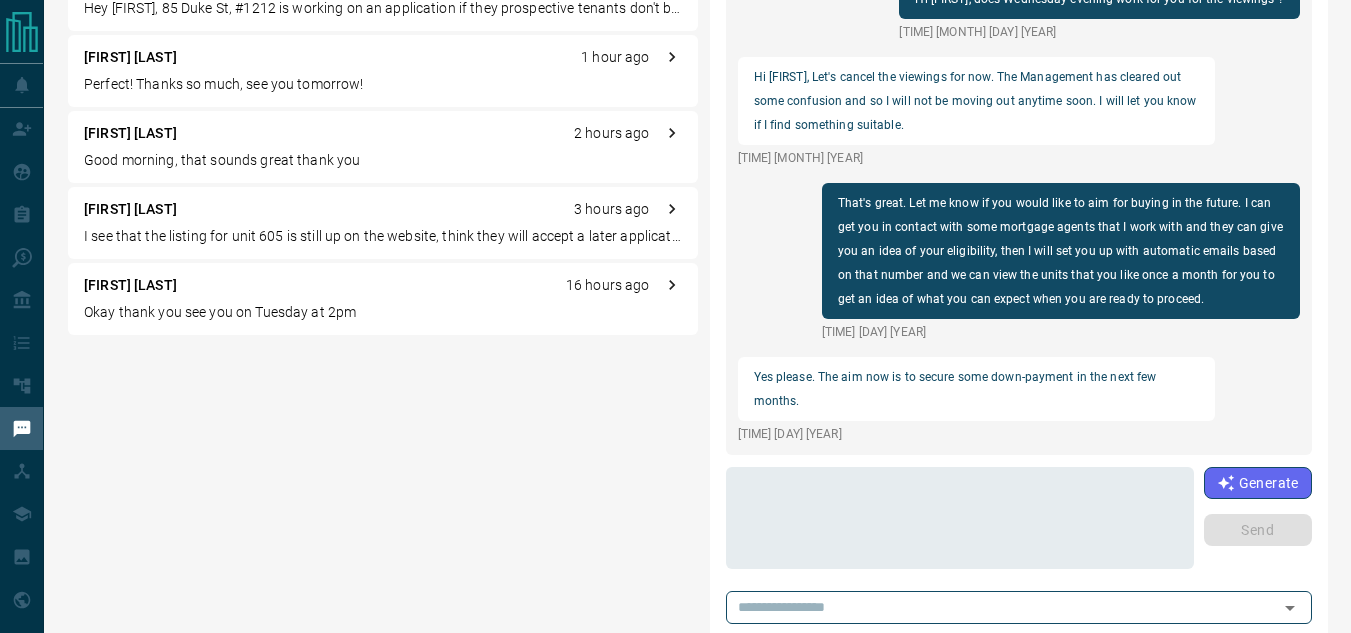 click at bounding box center [960, 518] 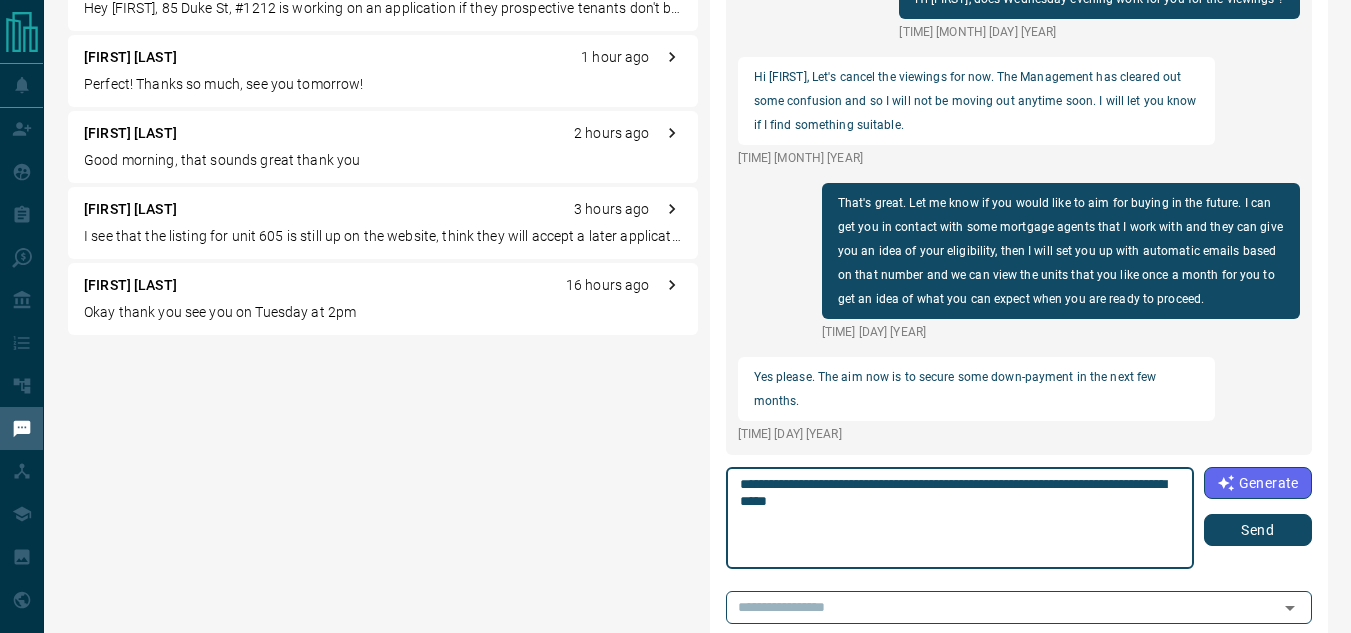 type on "**********" 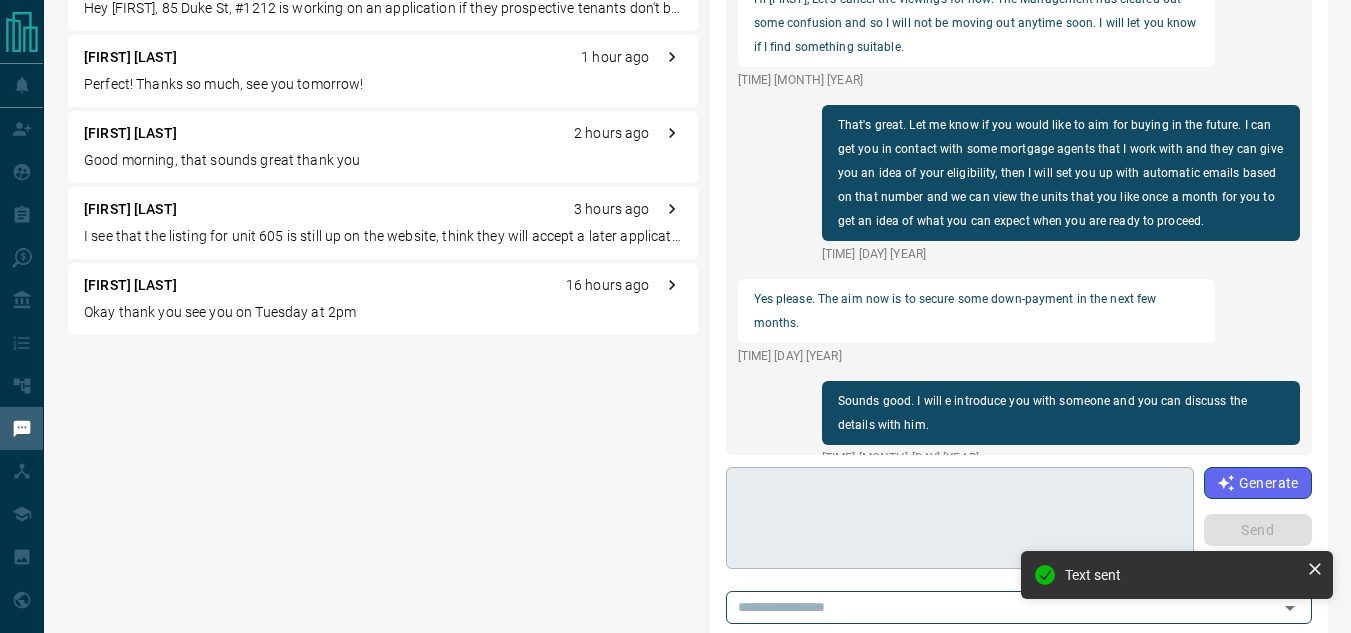 scroll, scrollTop: 2378, scrollLeft: 0, axis: vertical 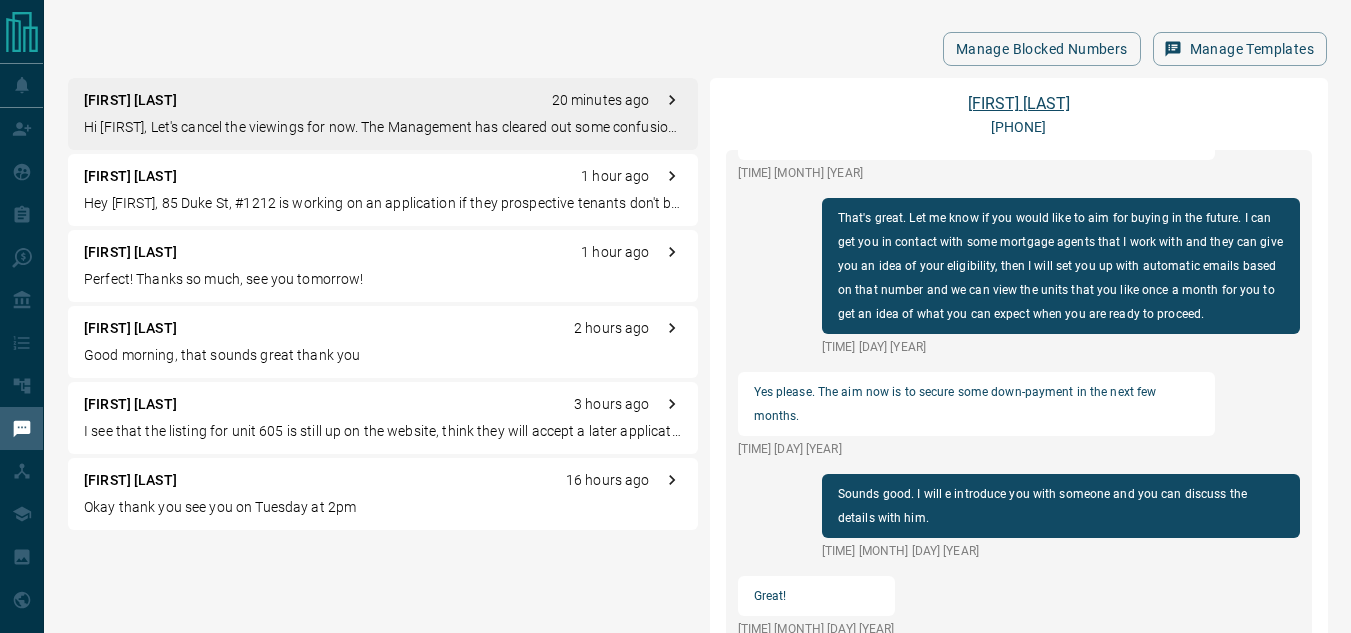 click on "[FIRST] [LAST]" at bounding box center (1019, 103) 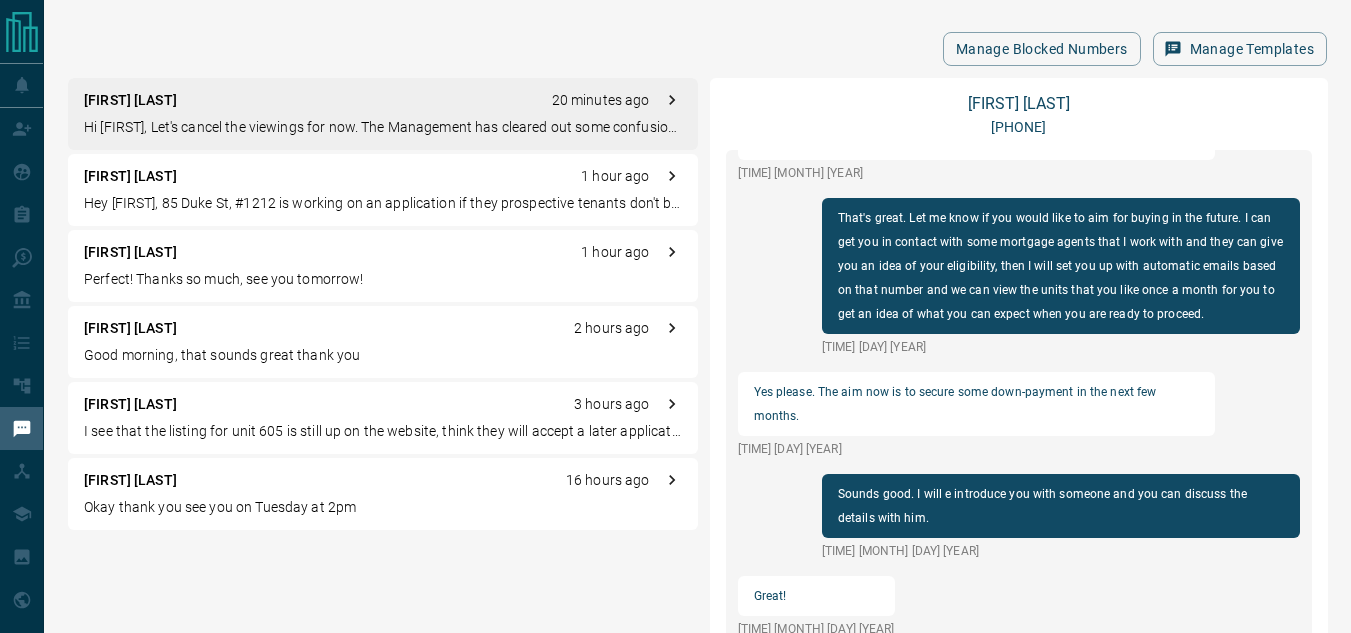 click on "Hi [FIRST] [LAST] [TIME_AGO]" at bounding box center (383, 328) 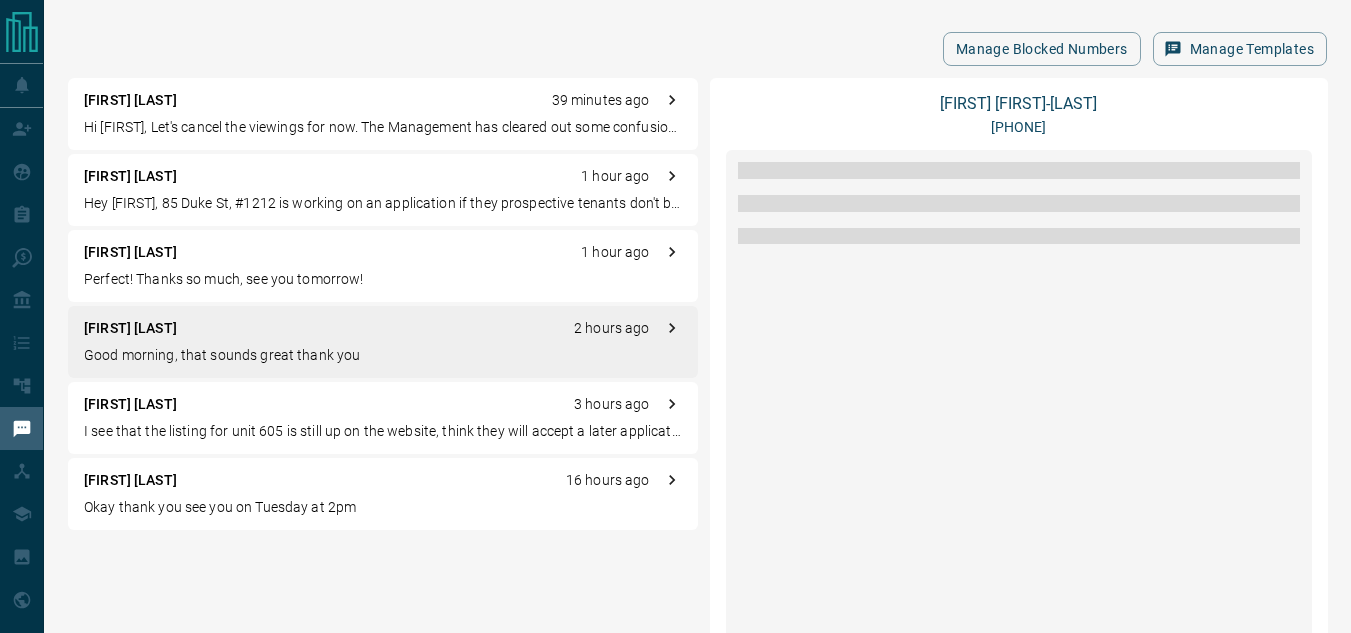 scroll, scrollTop: 0, scrollLeft: 0, axis: both 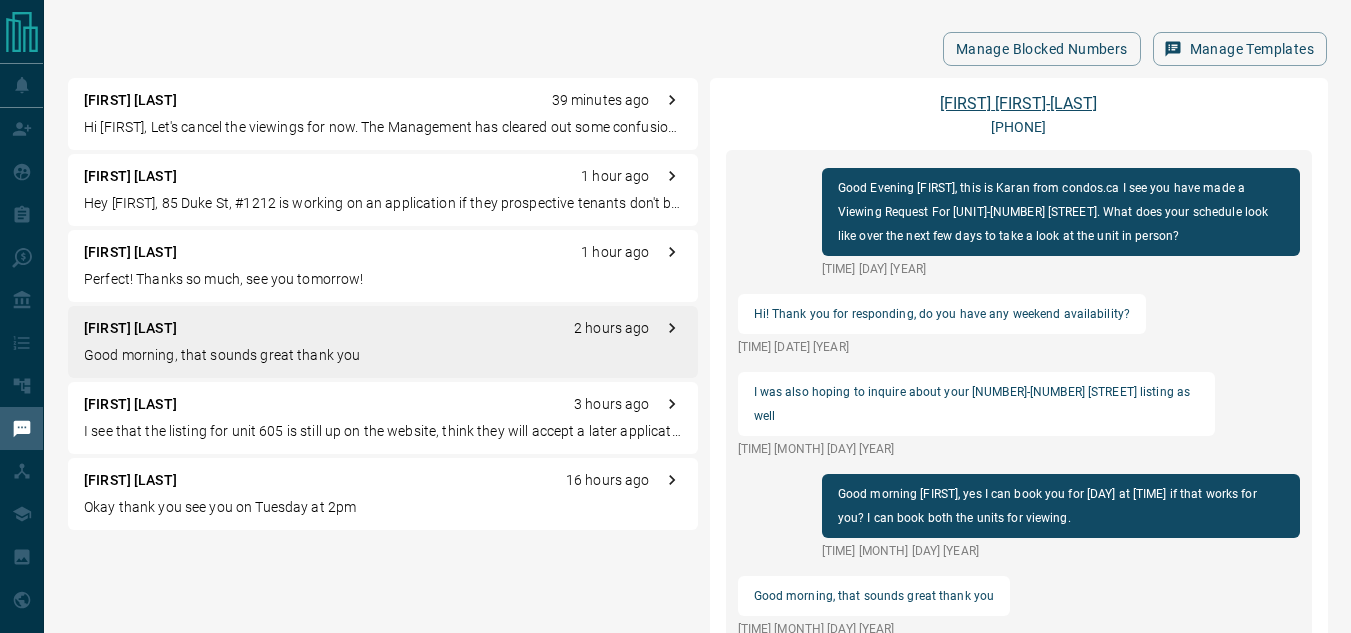click on "[FIRST] [LAST]" at bounding box center (1018, 103) 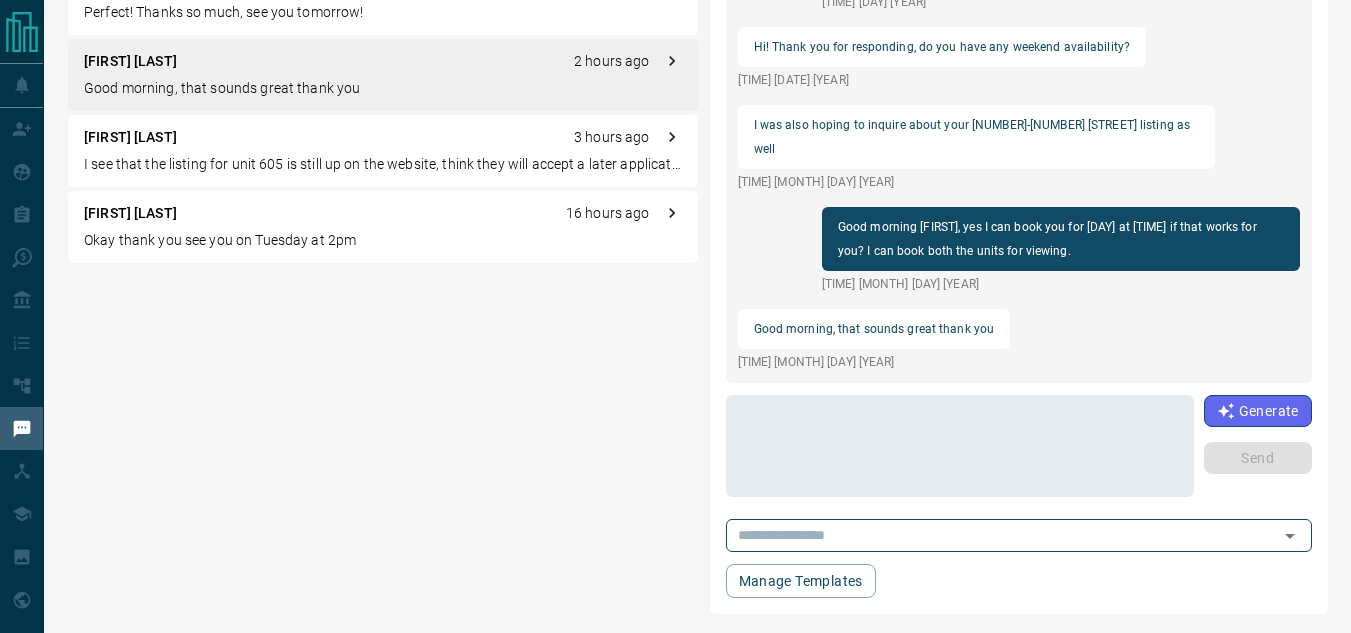 scroll, scrollTop: 268, scrollLeft: 0, axis: vertical 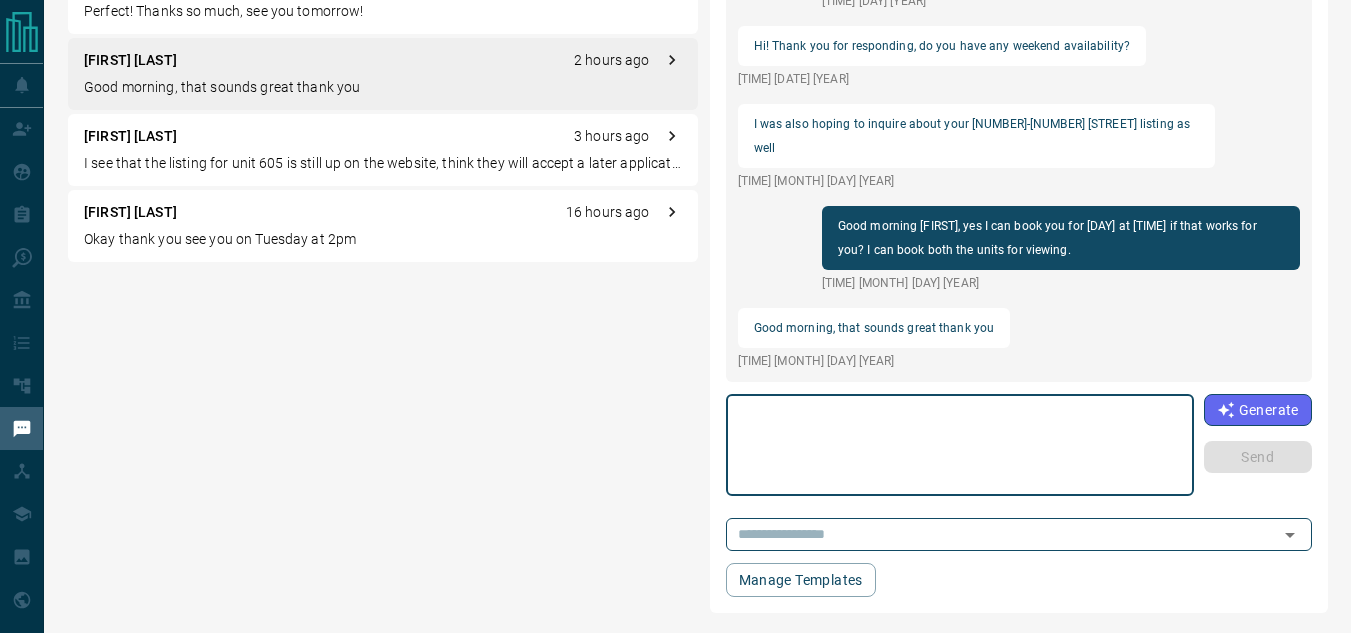 click at bounding box center [960, 445] 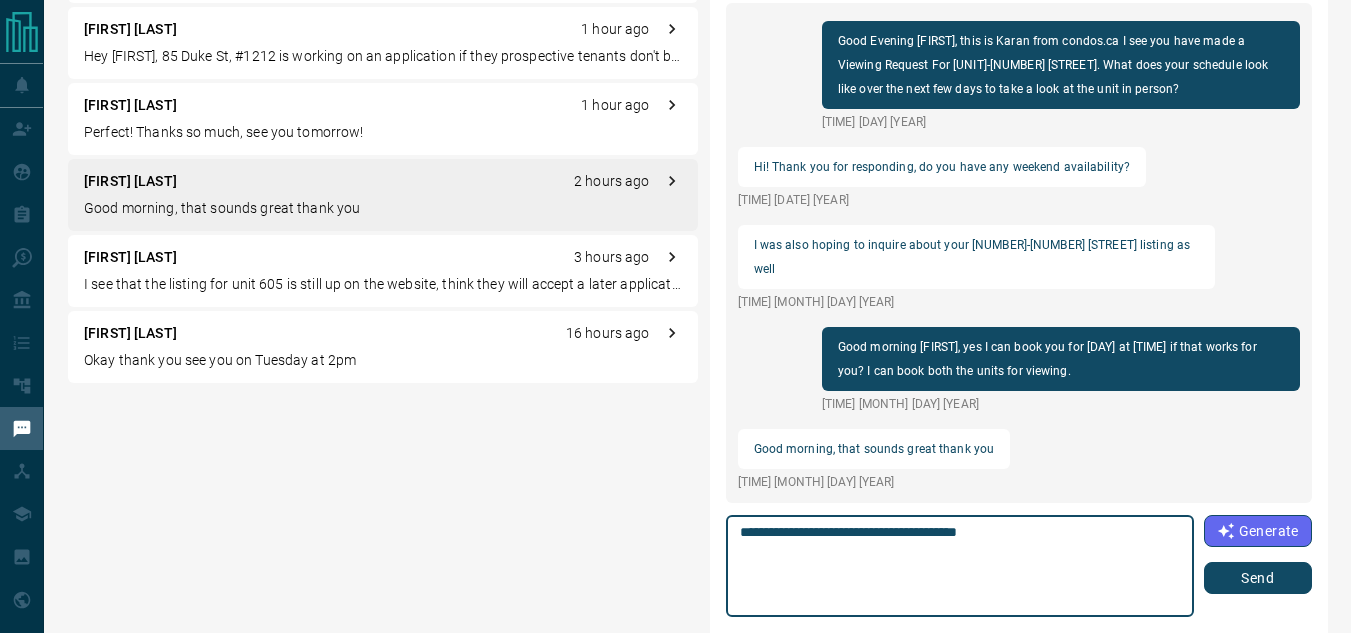 scroll, scrollTop: 146, scrollLeft: 0, axis: vertical 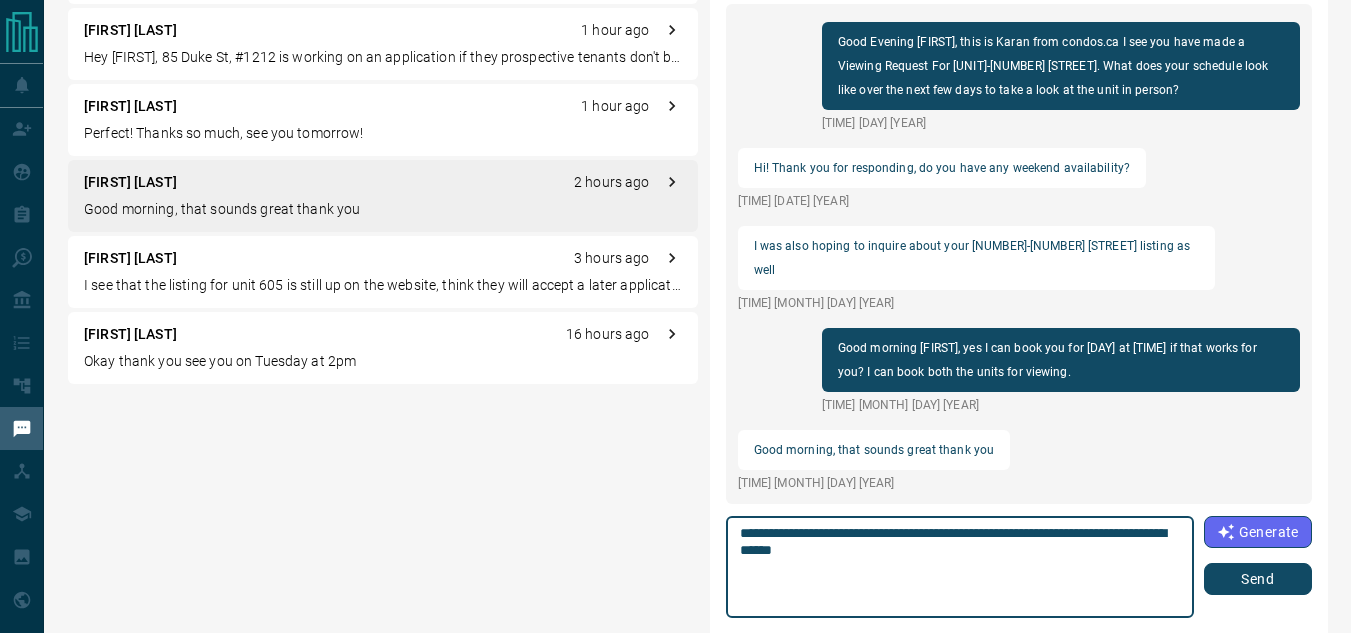 click on "**********" at bounding box center (960, 567) 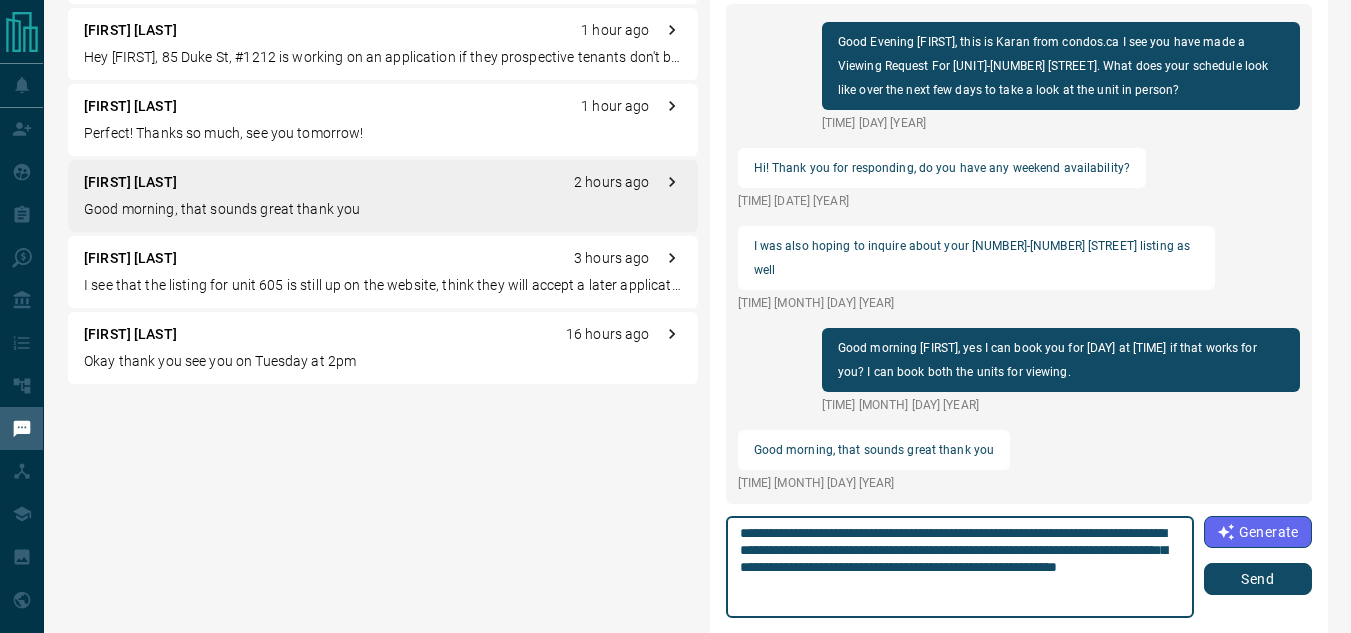 click on "**********" at bounding box center (960, 567) 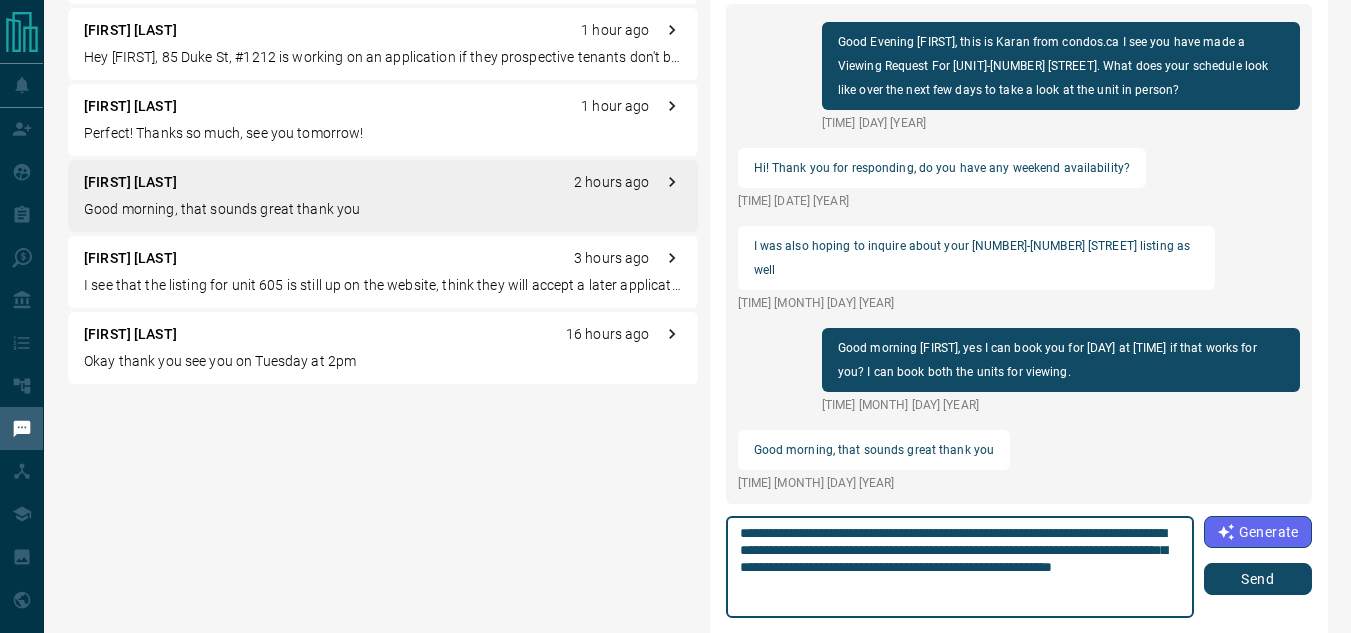 type on "**********" 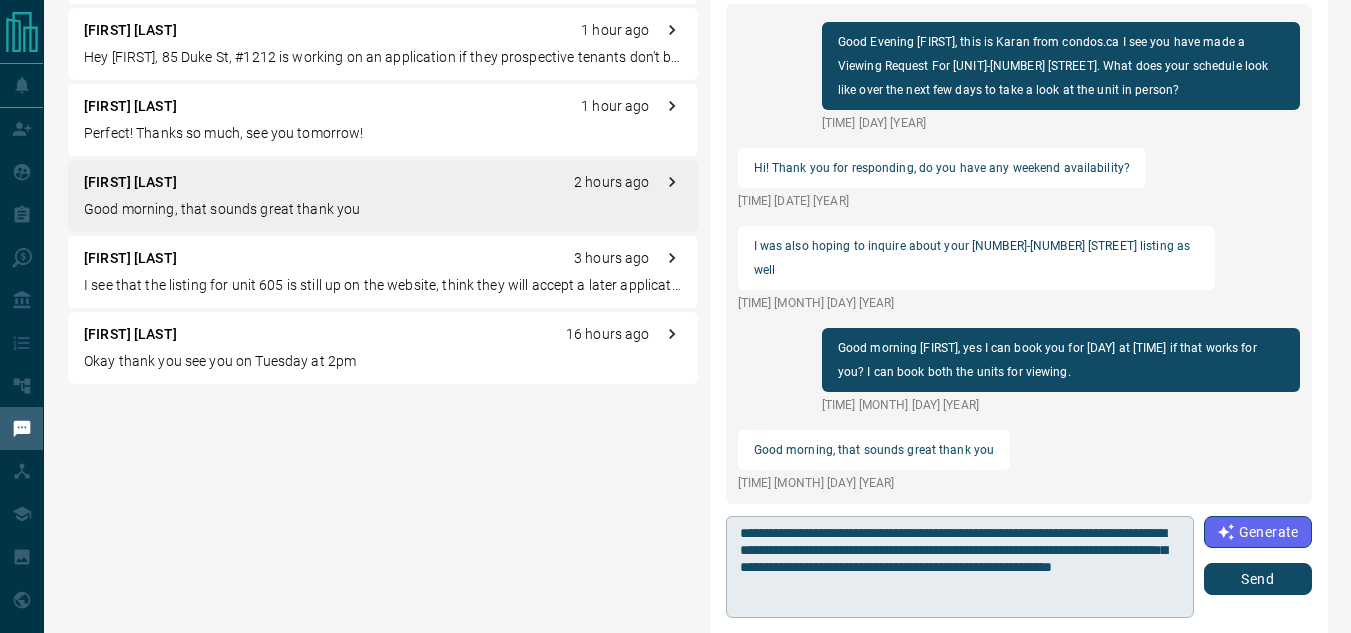 drag, startPoint x: 1223, startPoint y: 574, endPoint x: 811, endPoint y: 615, distance: 414.03503 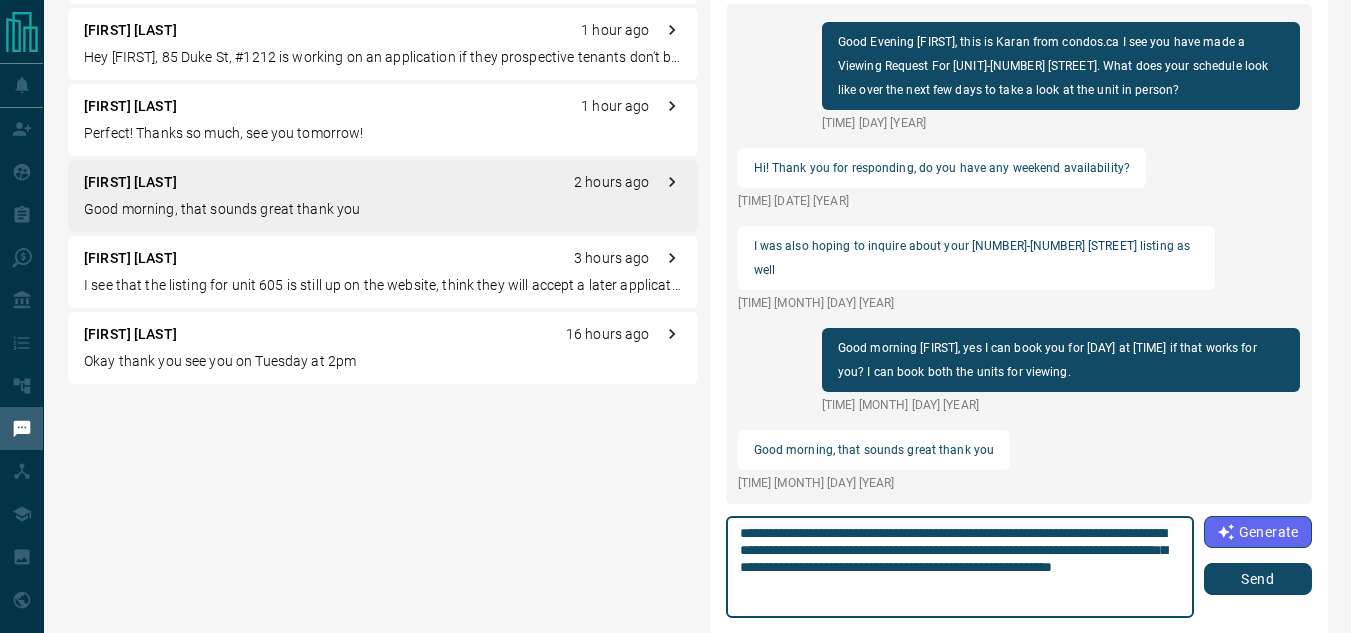 click on "**********" at bounding box center [1019, 567] 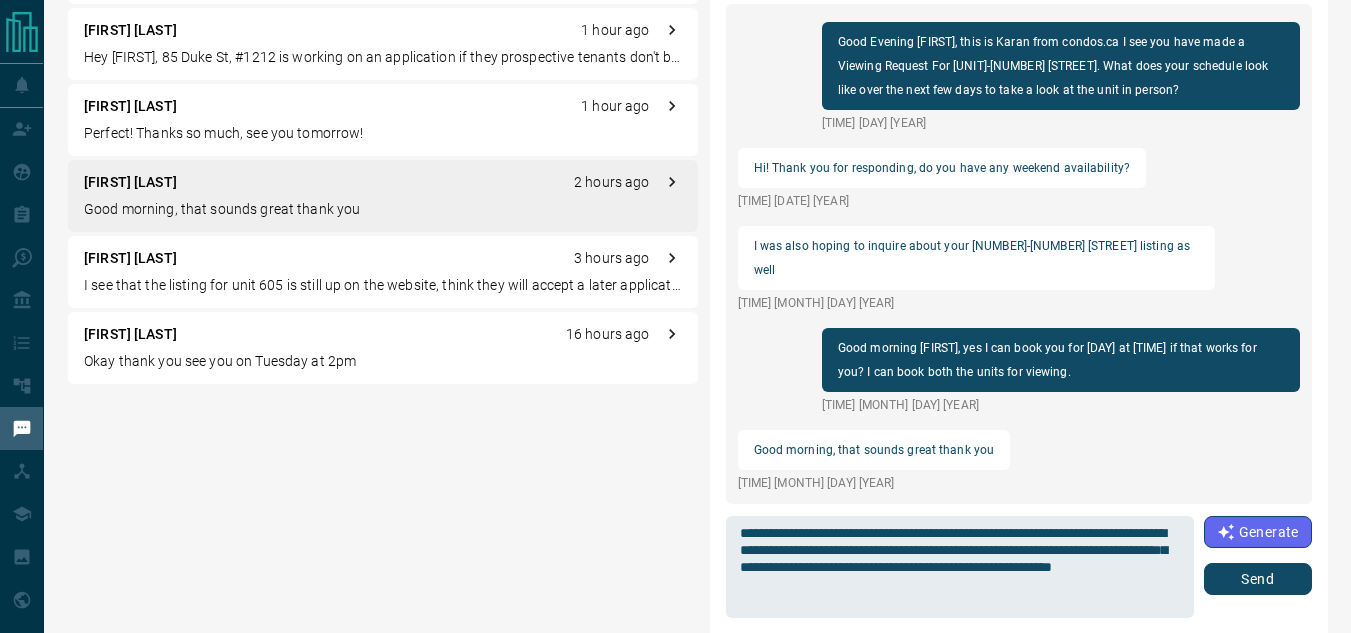 click on "Send" at bounding box center (1258, 579) 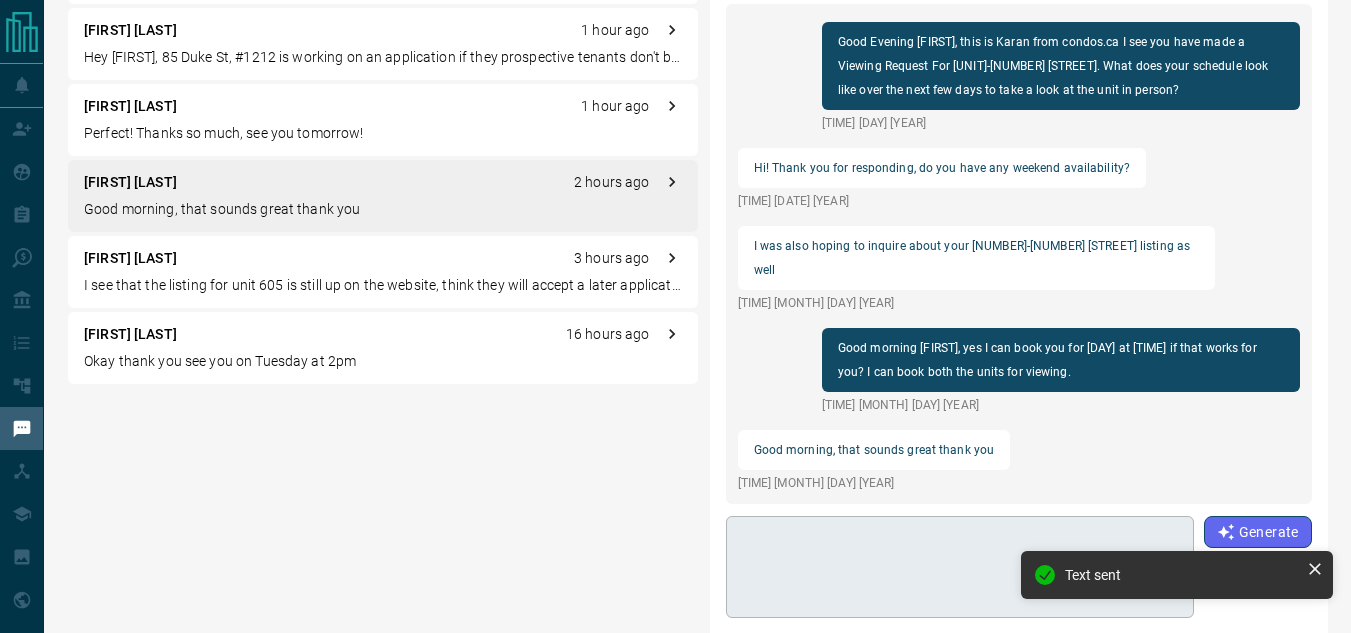 scroll, scrollTop: 96, scrollLeft: 0, axis: vertical 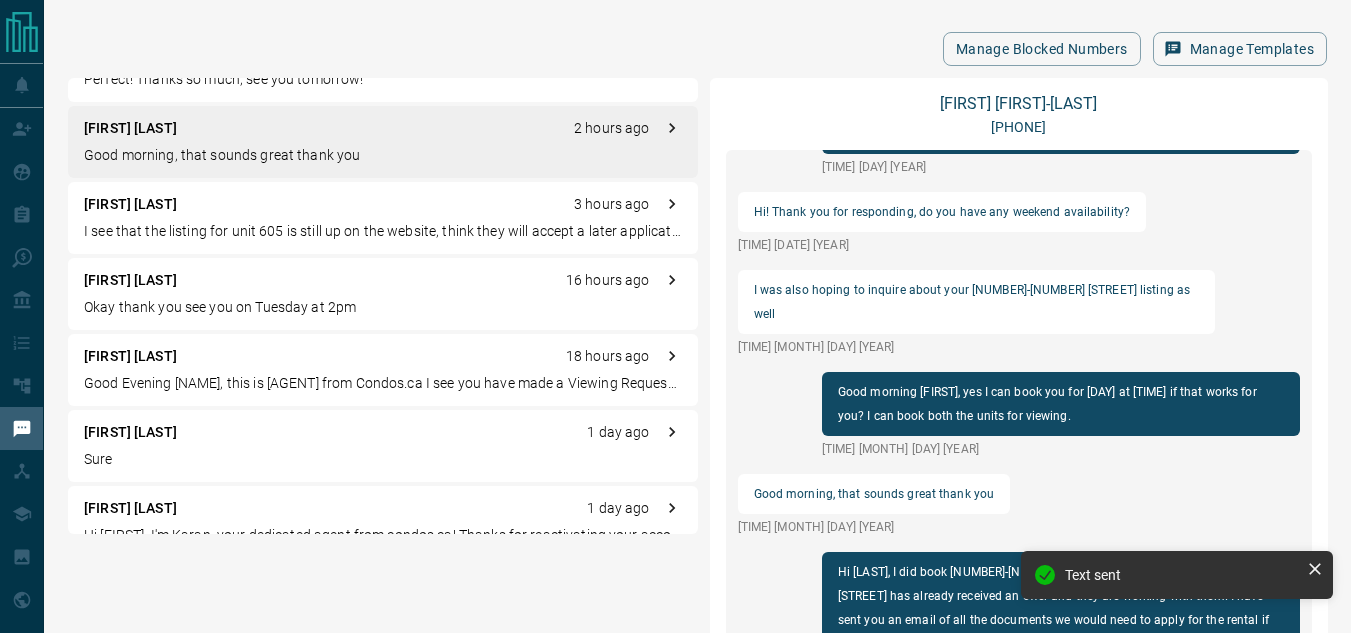 click on "[FIRST] [DURATION] ago" at bounding box center [383, 280] 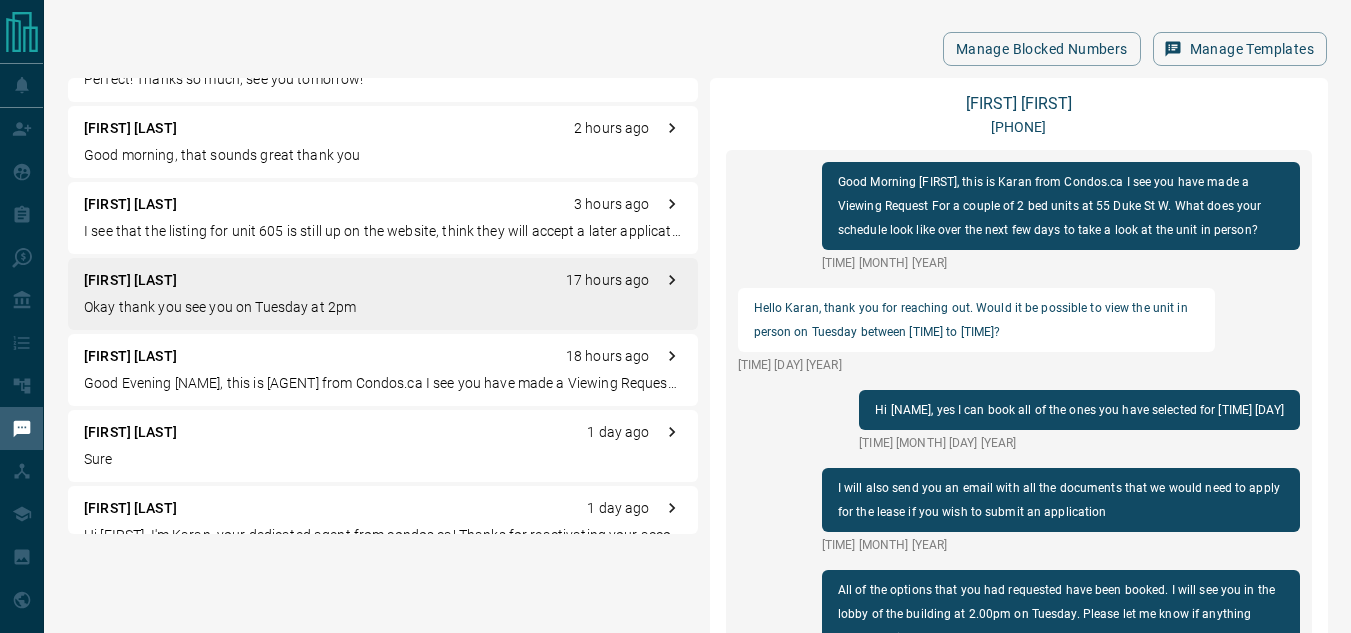 scroll, scrollTop: 144, scrollLeft: 0, axis: vertical 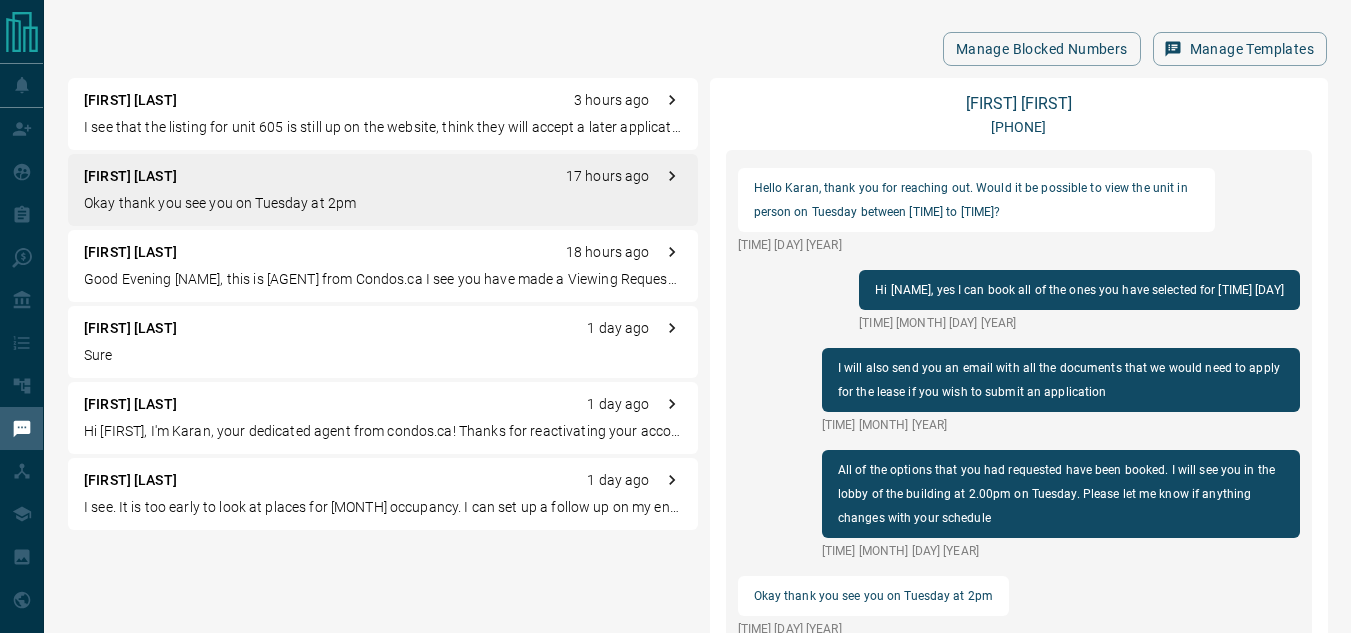 click on "Sure" at bounding box center [383, 355] 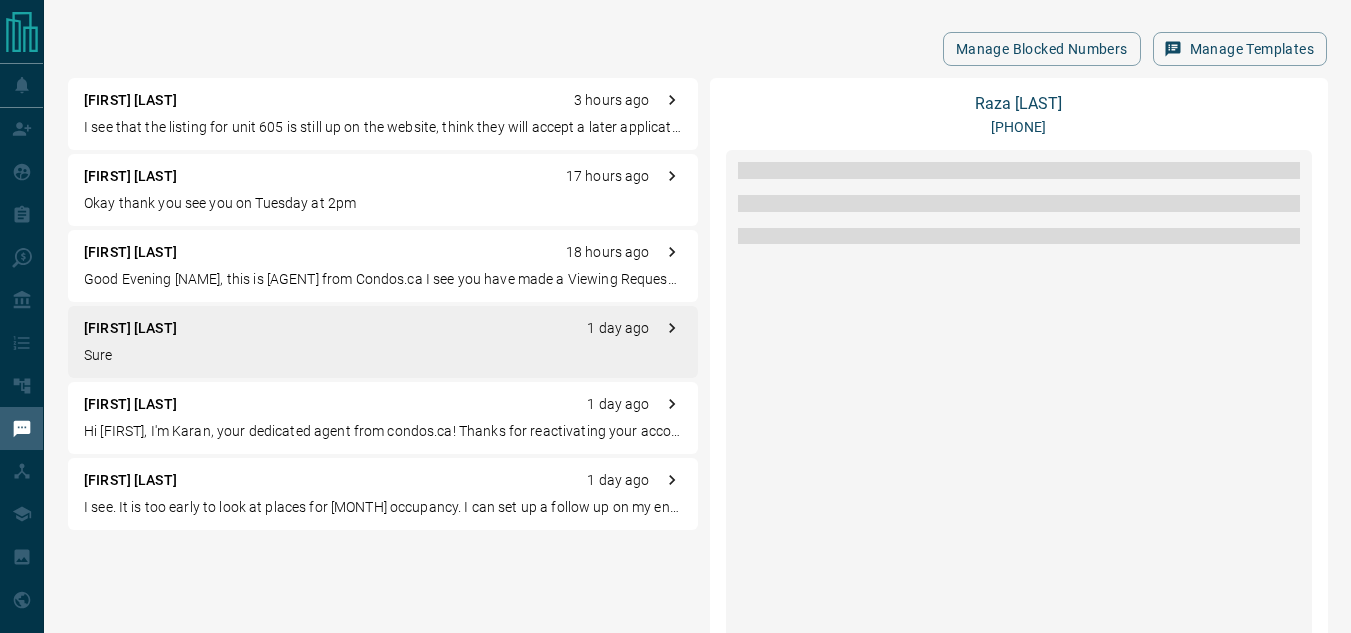 scroll, scrollTop: 1620, scrollLeft: 0, axis: vertical 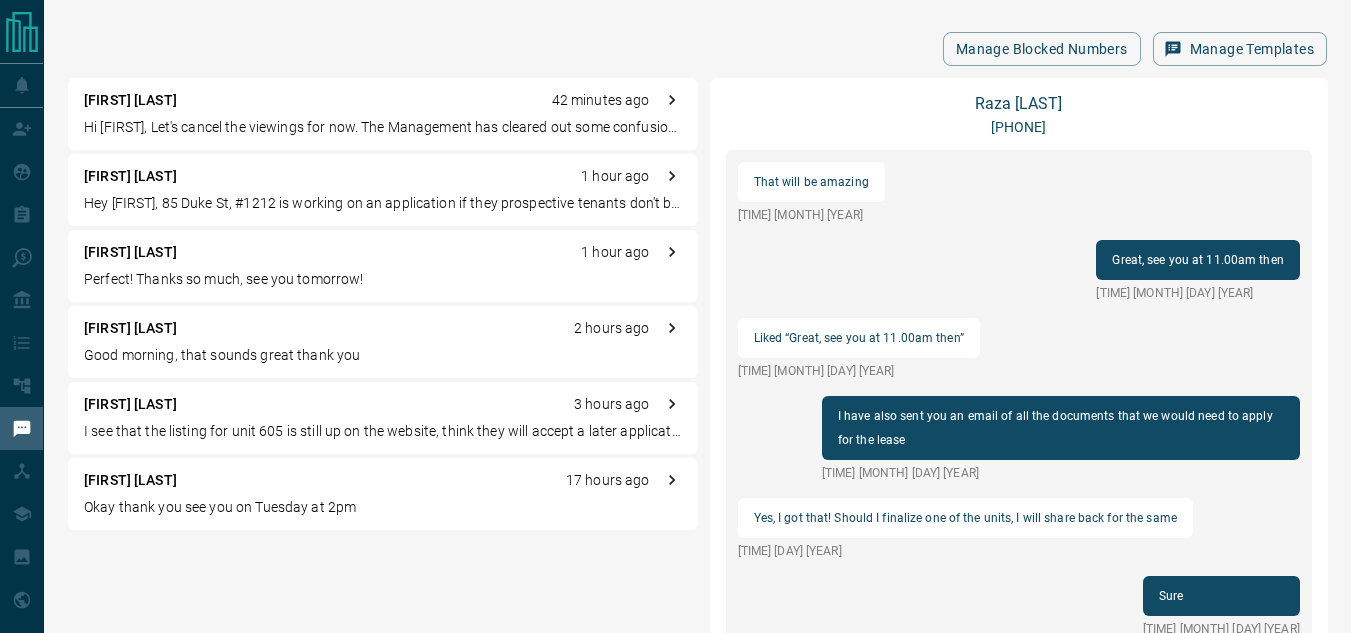 click on "[FIRST] [LAST]" at bounding box center (130, 100) 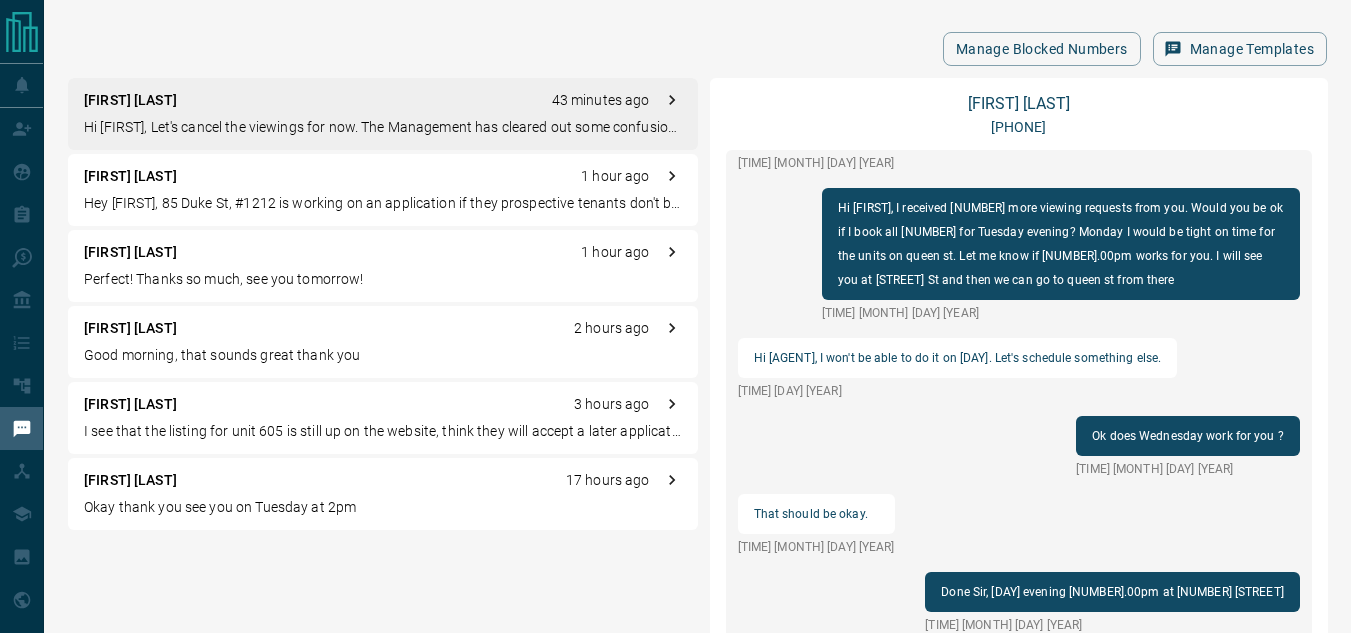 scroll, scrollTop: 2354, scrollLeft: 0, axis: vertical 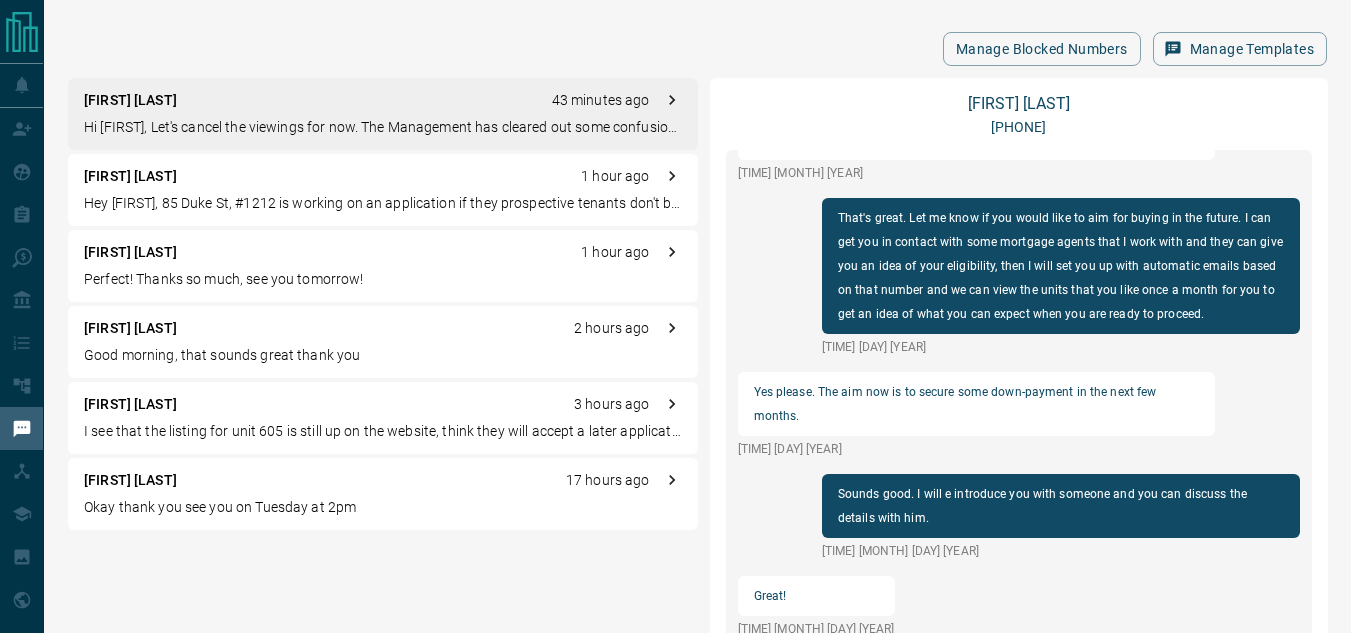 click on "[FIRST] [LAST] [TIME_AGO] Perfect! Thanks so much, see you tomorrow!" at bounding box center [383, 266] 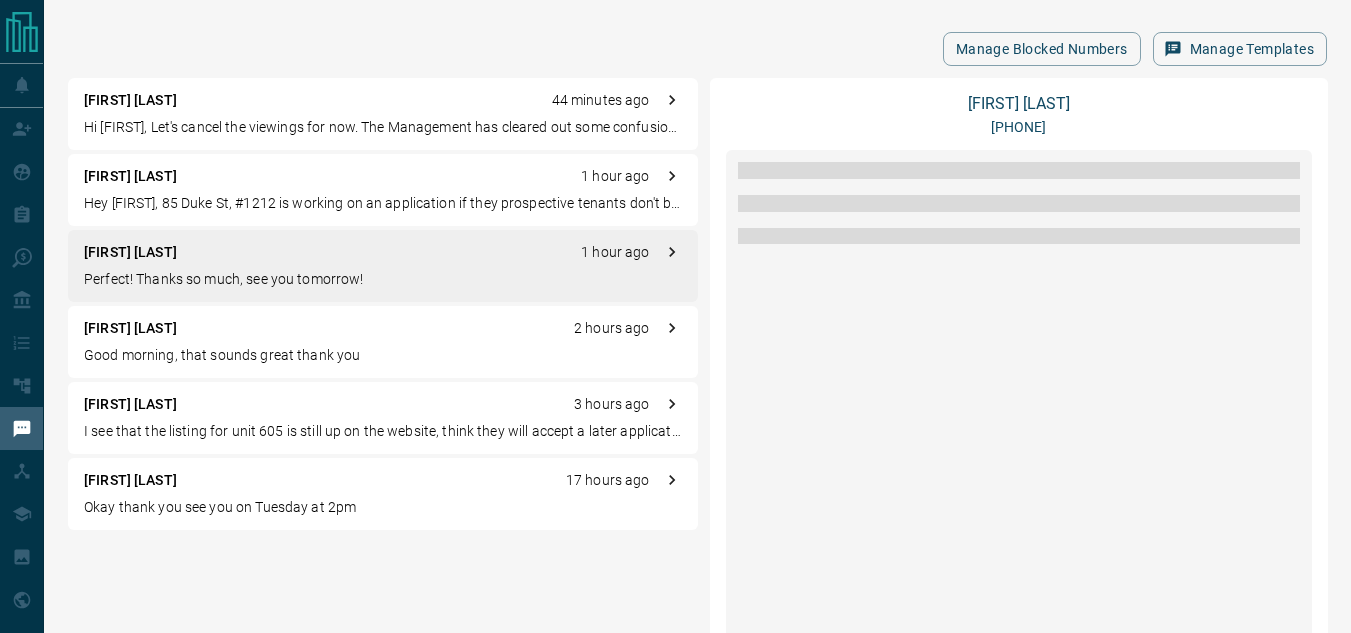 scroll, scrollTop: 0, scrollLeft: 0, axis: both 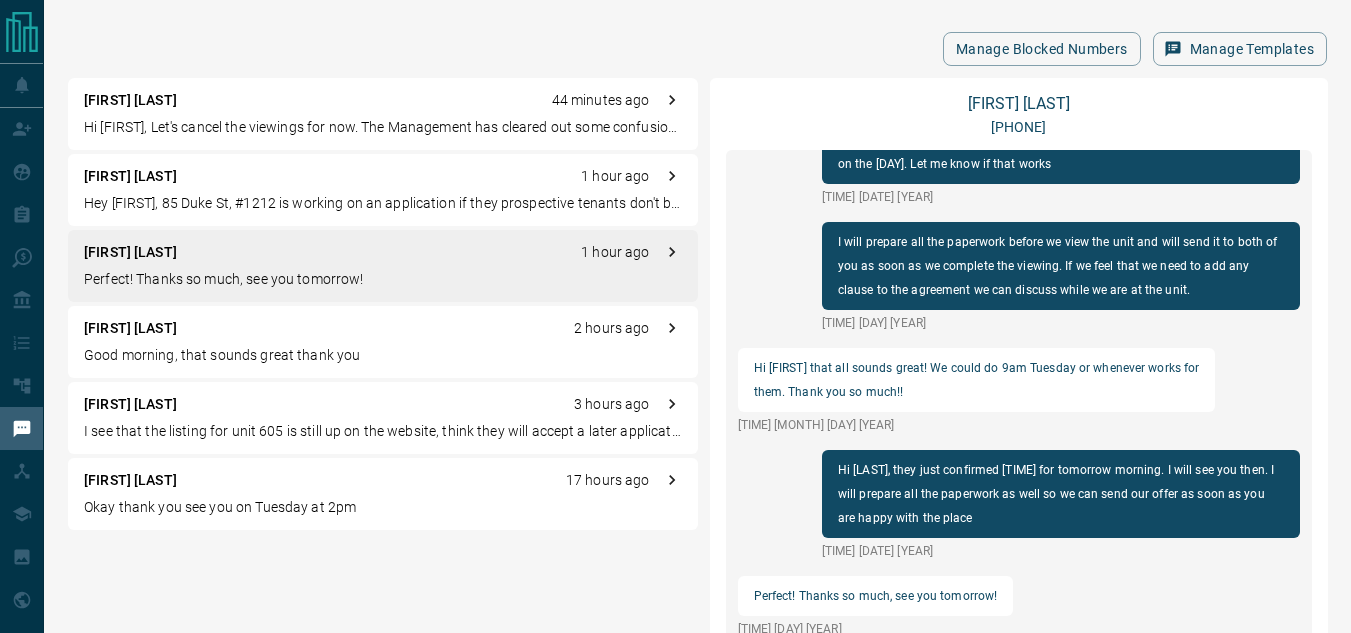 click on "Hi [FIRST] [LAST] [TIME_AGO]" at bounding box center (383, 328) 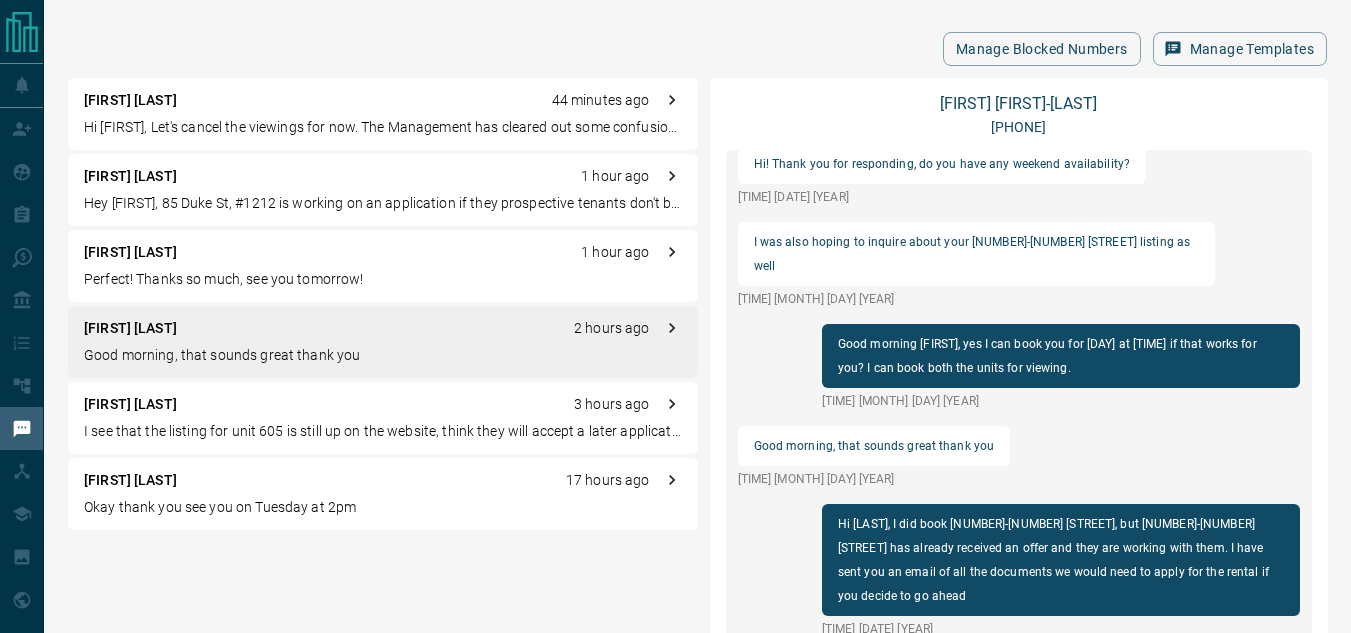 scroll, scrollTop: 96, scrollLeft: 0, axis: vertical 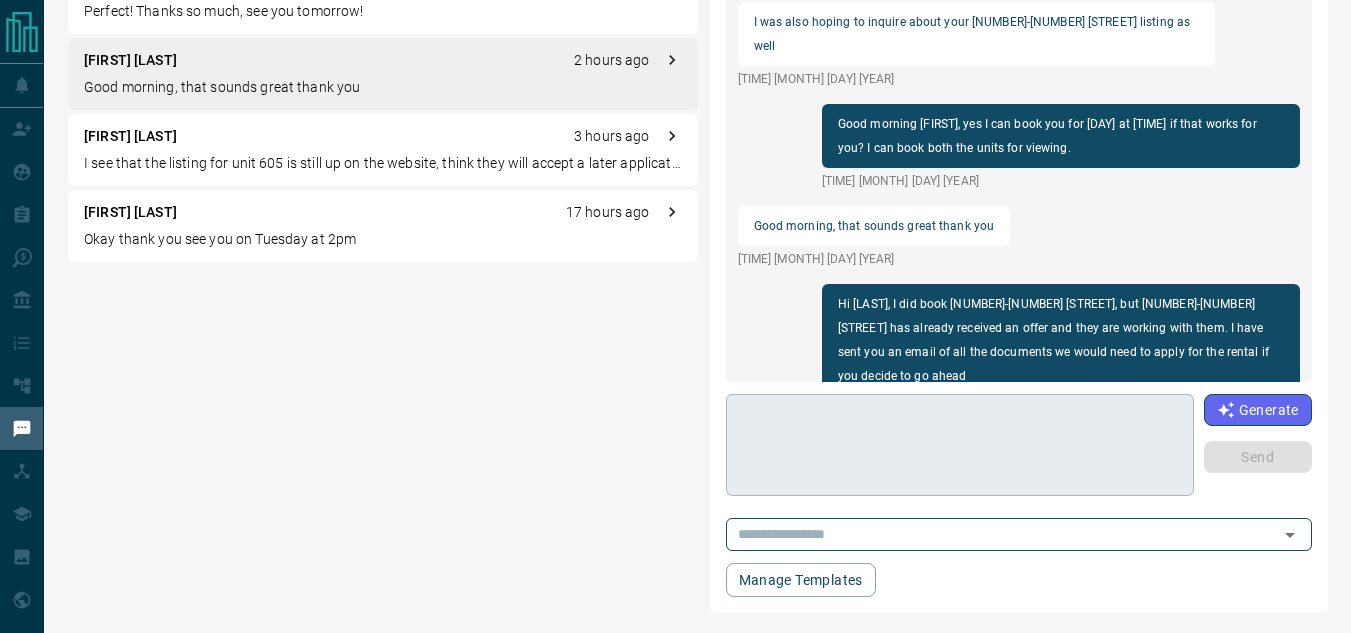 click at bounding box center [960, 445] 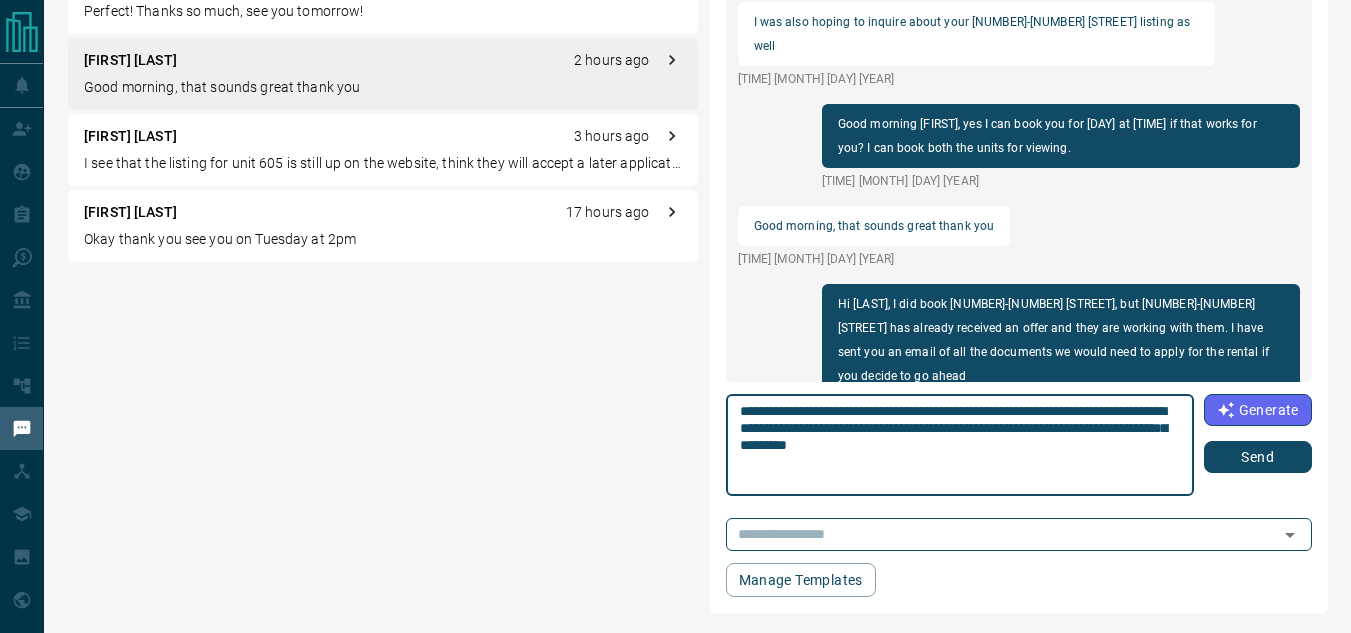 type on "**********" 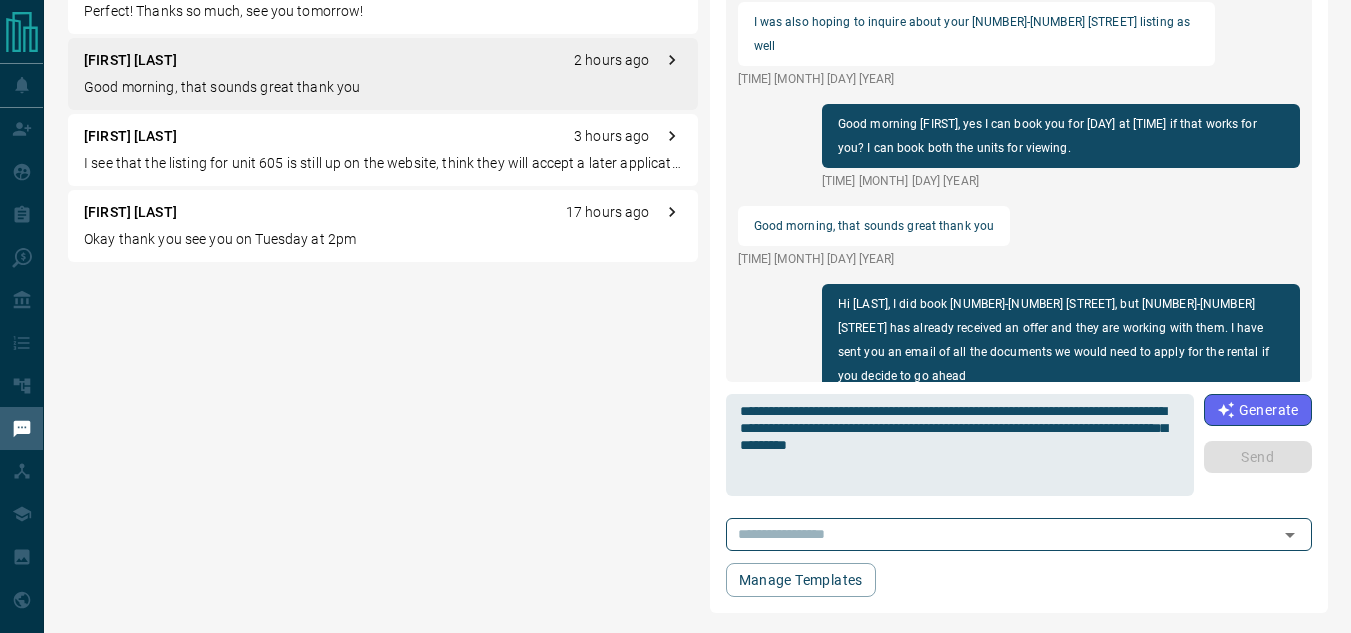 type 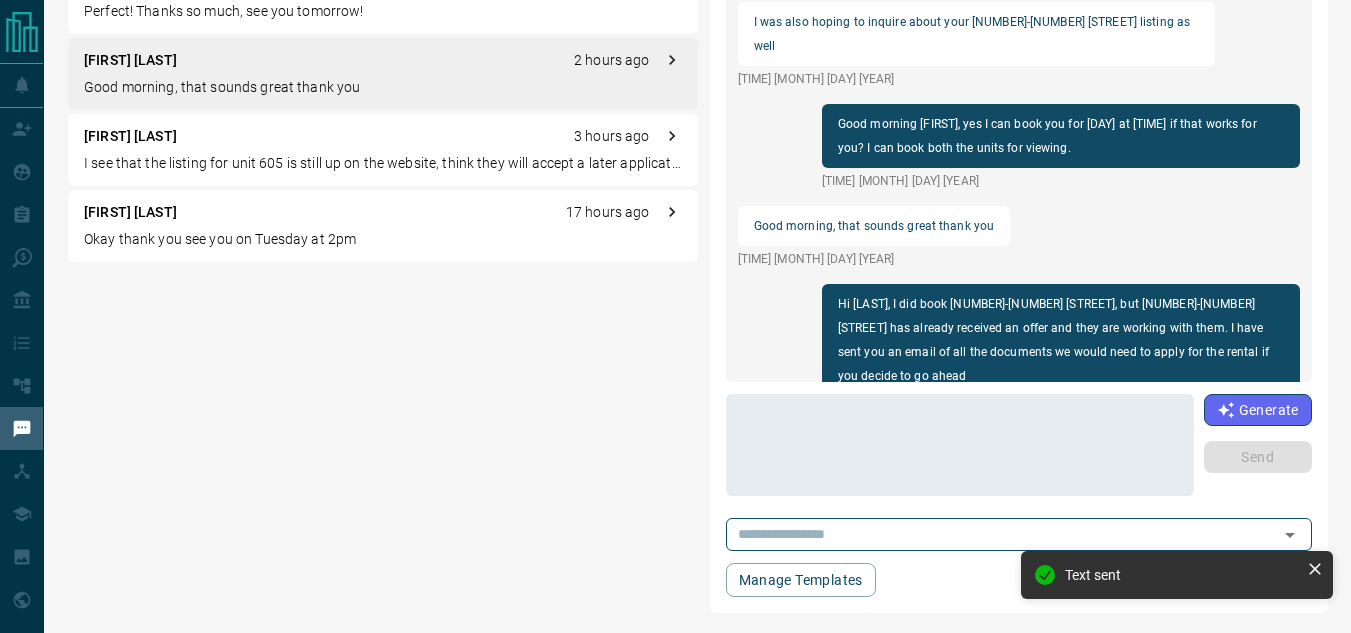 scroll, scrollTop: 222, scrollLeft: 0, axis: vertical 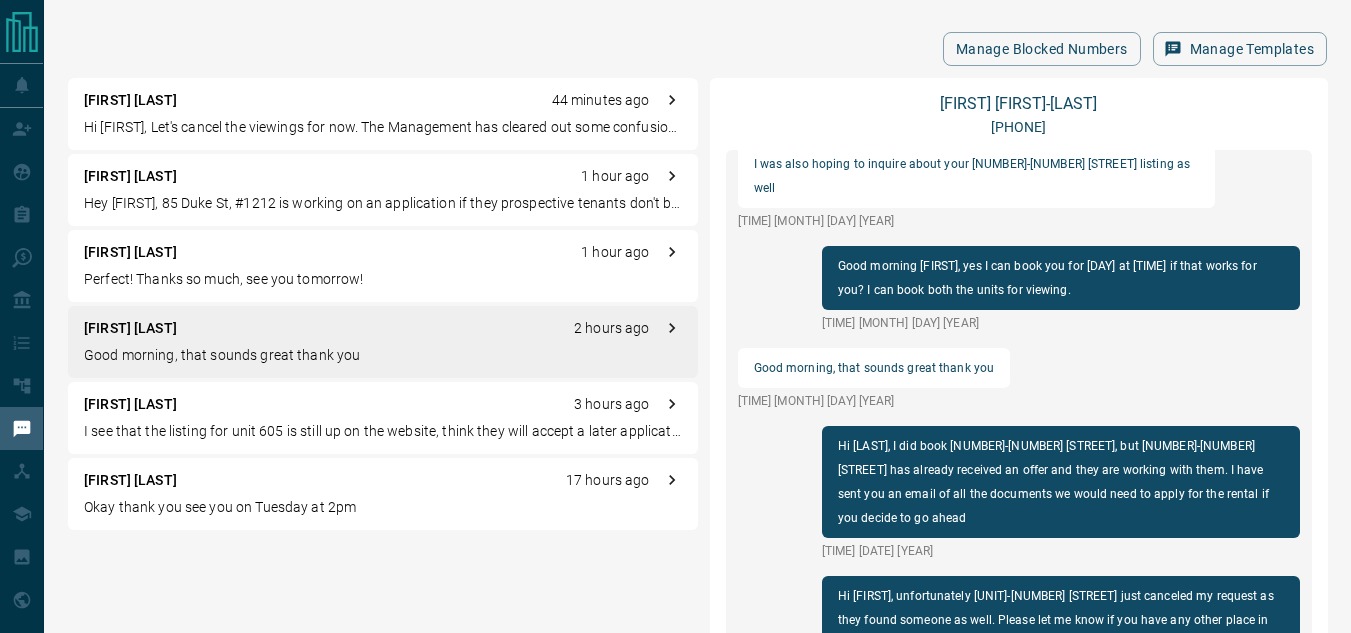 click on "Hi [FIRST] [LAST] [TIME_AGO] Good morning, that sounds great thank you" at bounding box center [383, 342] 